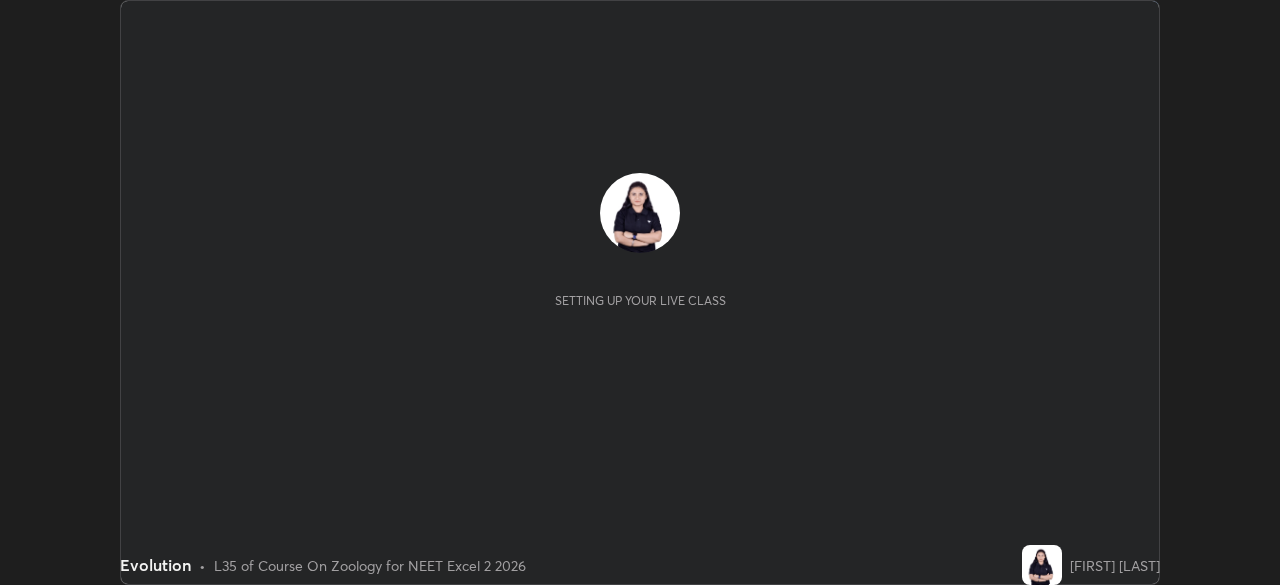 scroll, scrollTop: 0, scrollLeft: 0, axis: both 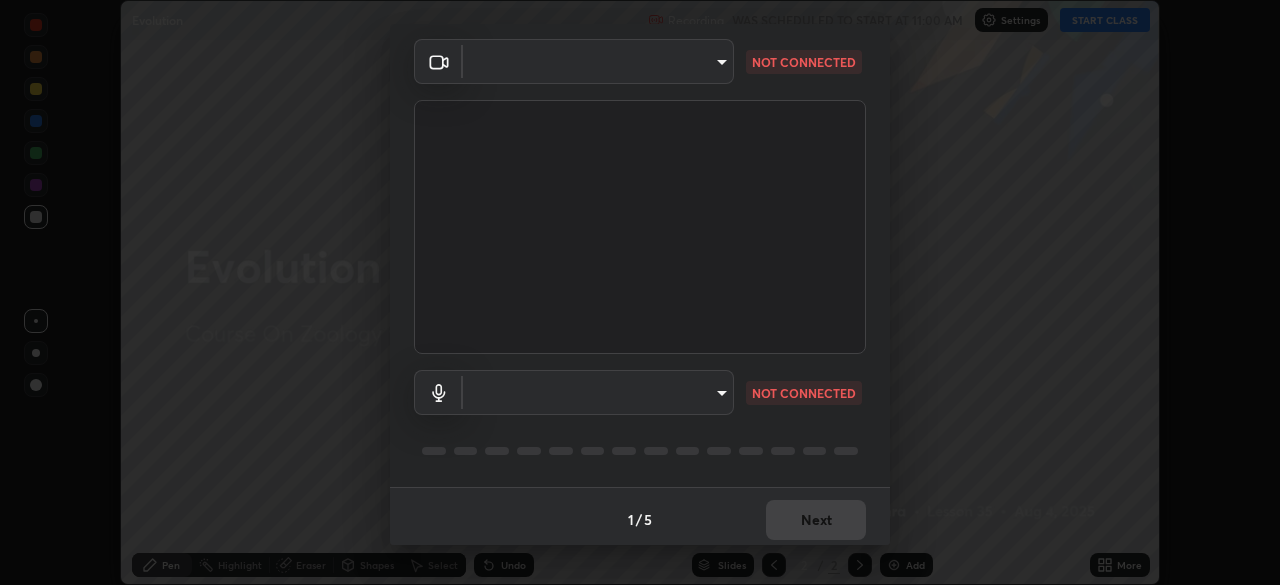 type on "8eb8a9b94d543390f1bf6c46f2de83bcb95ddf8c53c718d69585ea9f7ba8e57b" 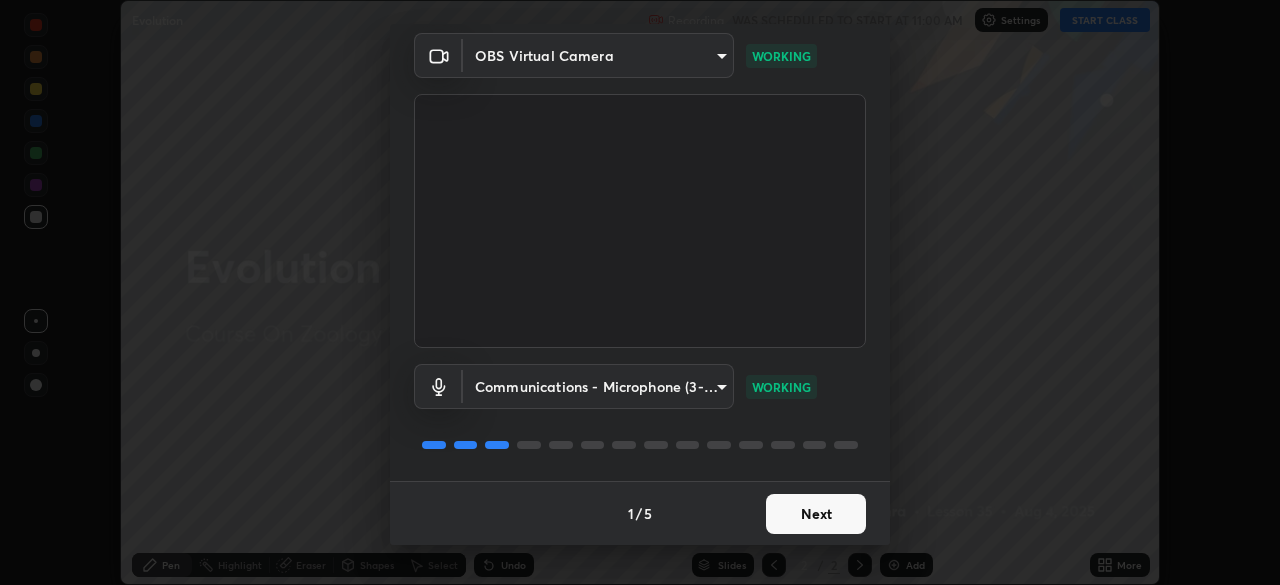 click on "Next" at bounding box center [816, 514] 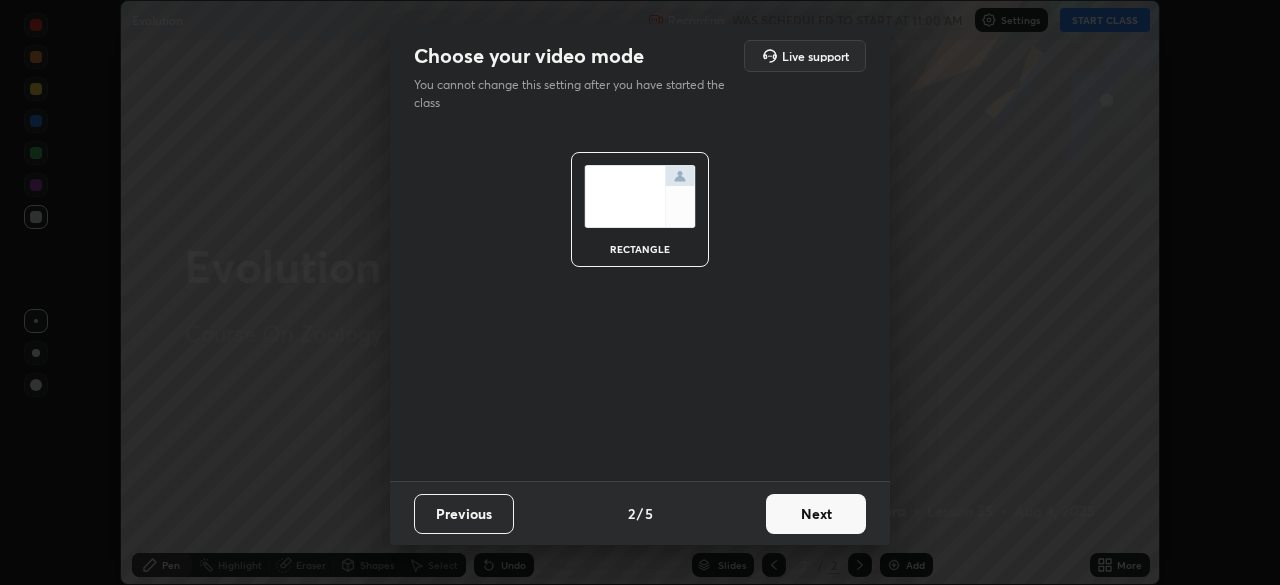 scroll, scrollTop: 0, scrollLeft: 0, axis: both 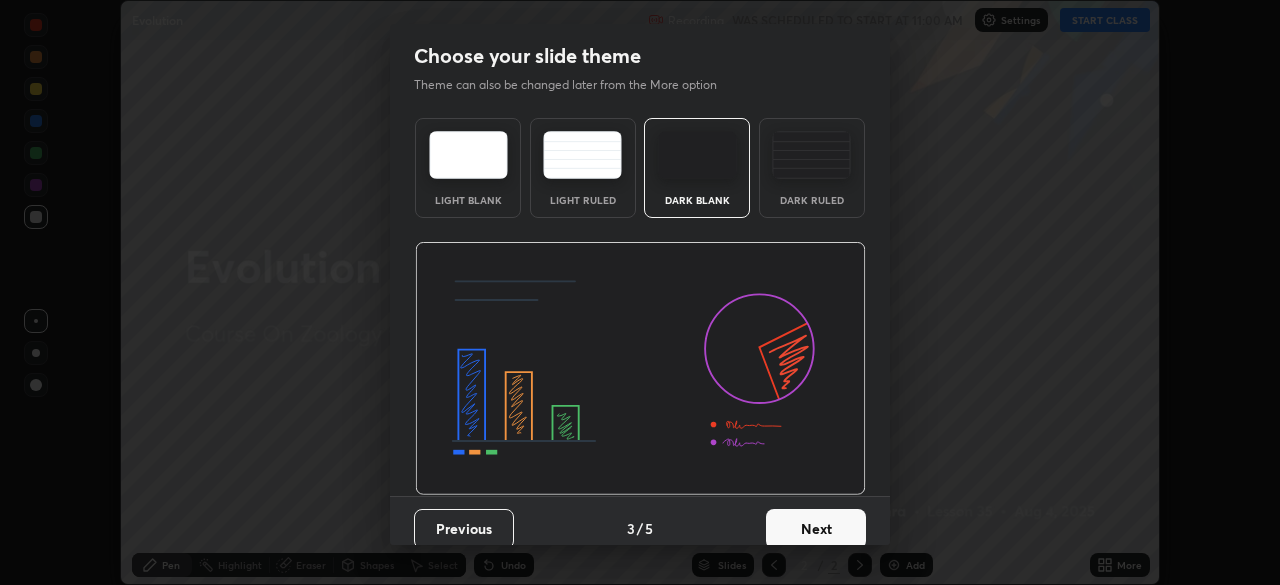 click on "Next" at bounding box center [816, 529] 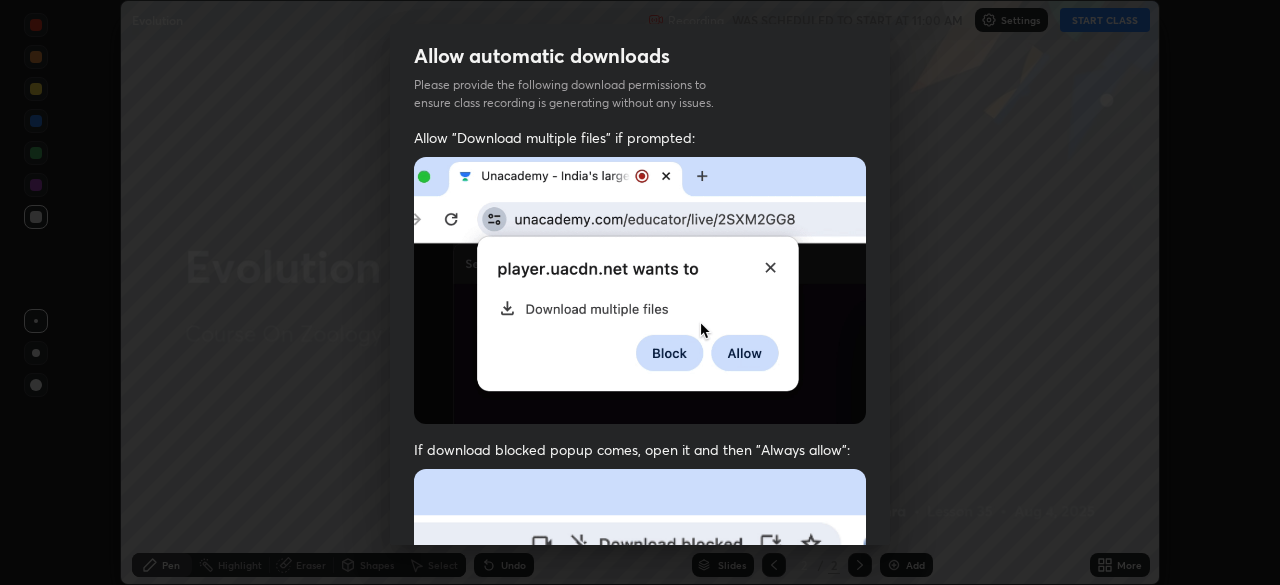 click at bounding box center [640, 687] 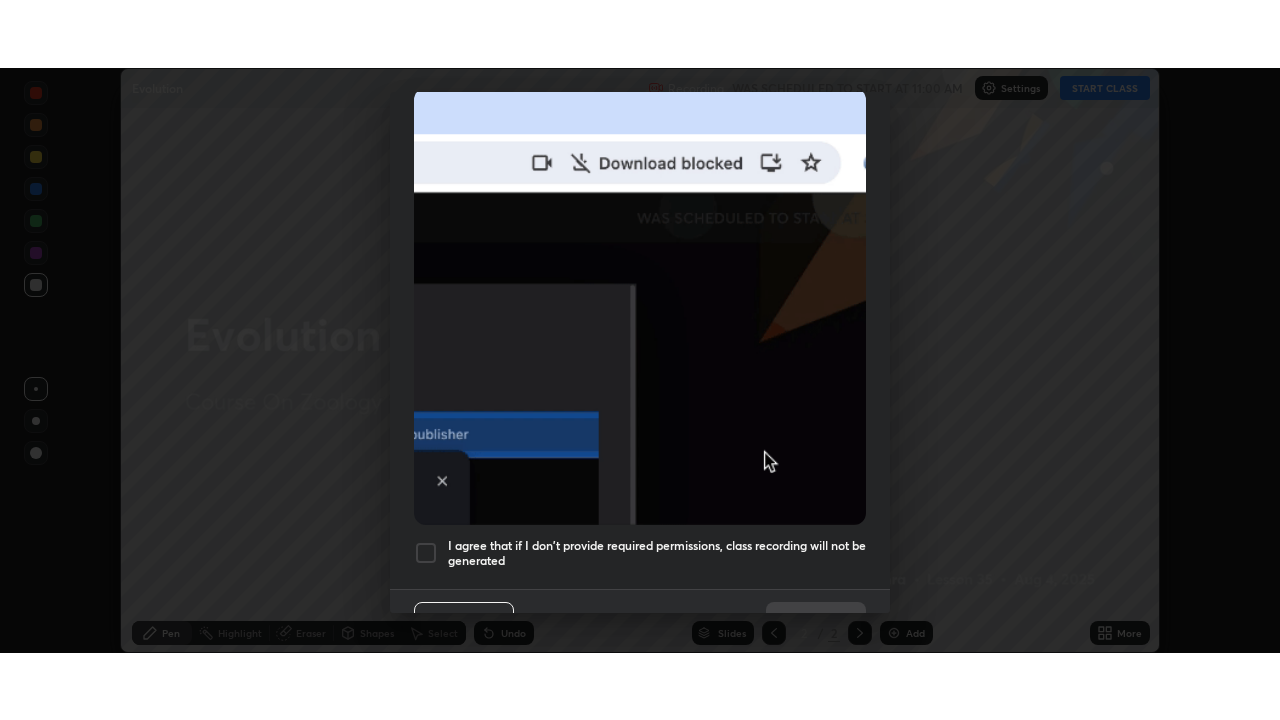 scroll, scrollTop: 454, scrollLeft: 0, axis: vertical 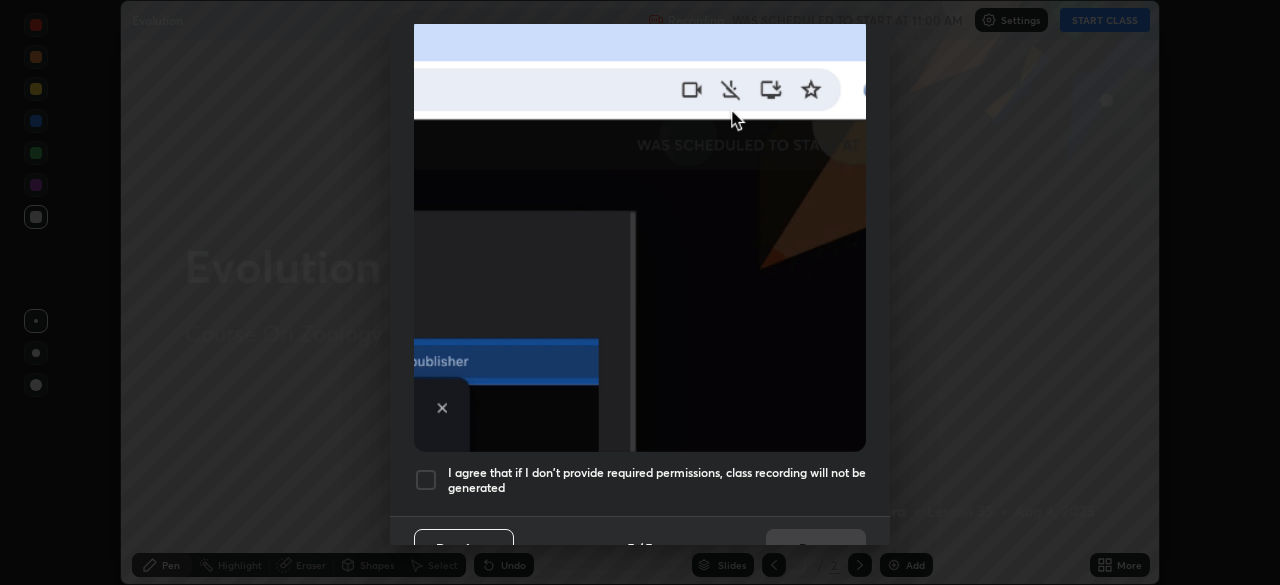 click on "I agree that if I don't provide required permissions, class recording will not be generated" at bounding box center [657, 480] 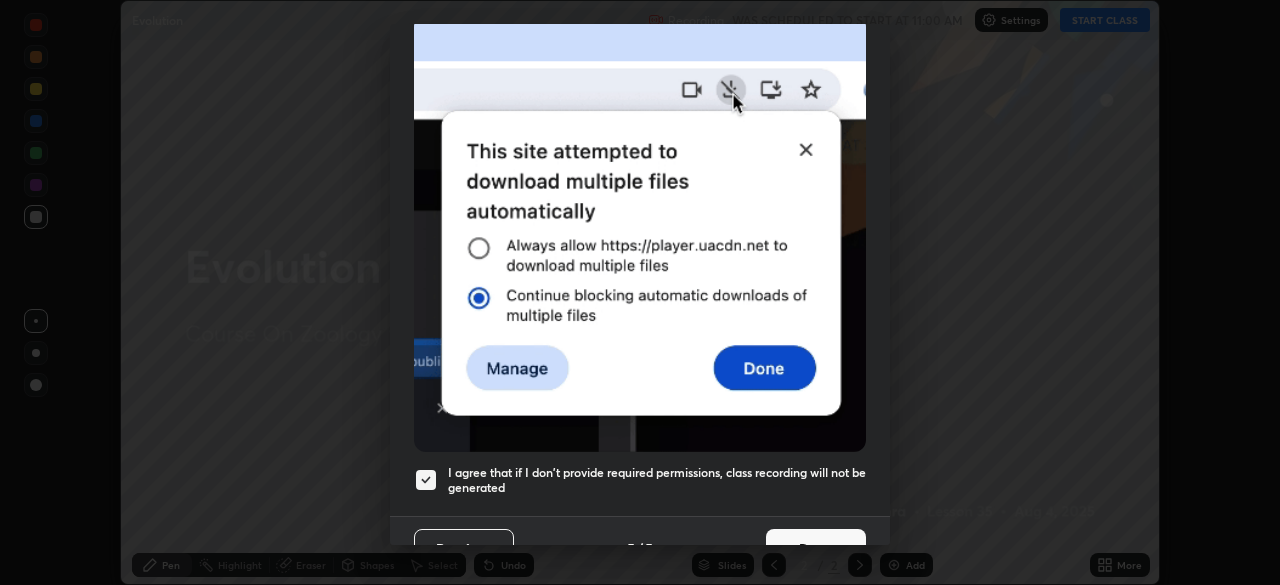 click on "Done" at bounding box center (816, 549) 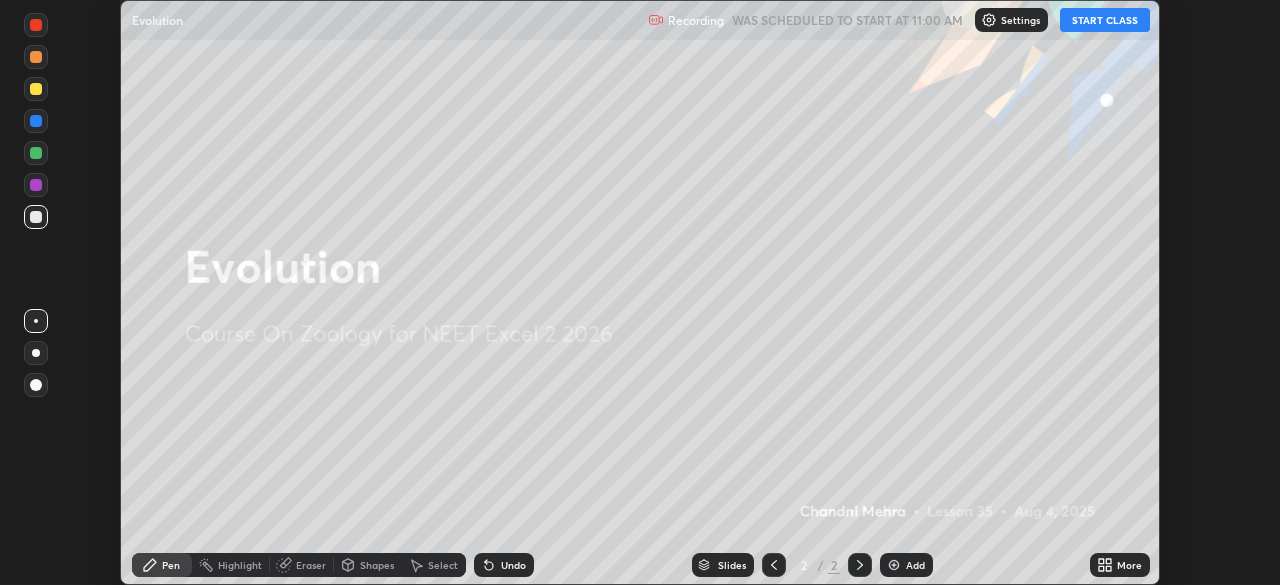 click on "START CLASS" at bounding box center [1105, 20] 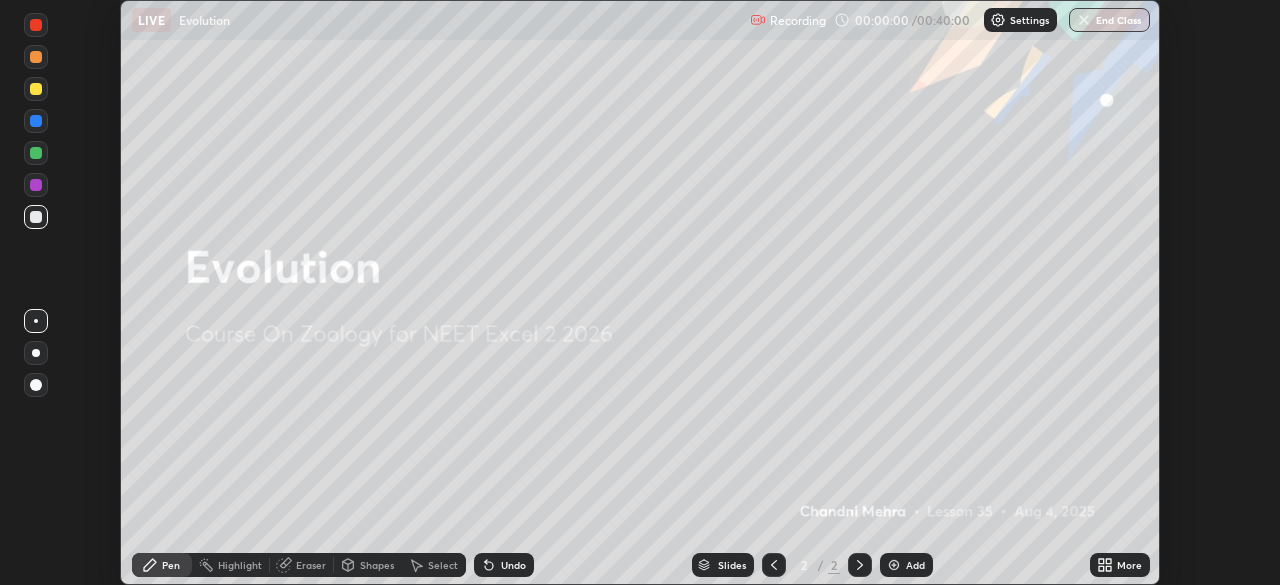 click 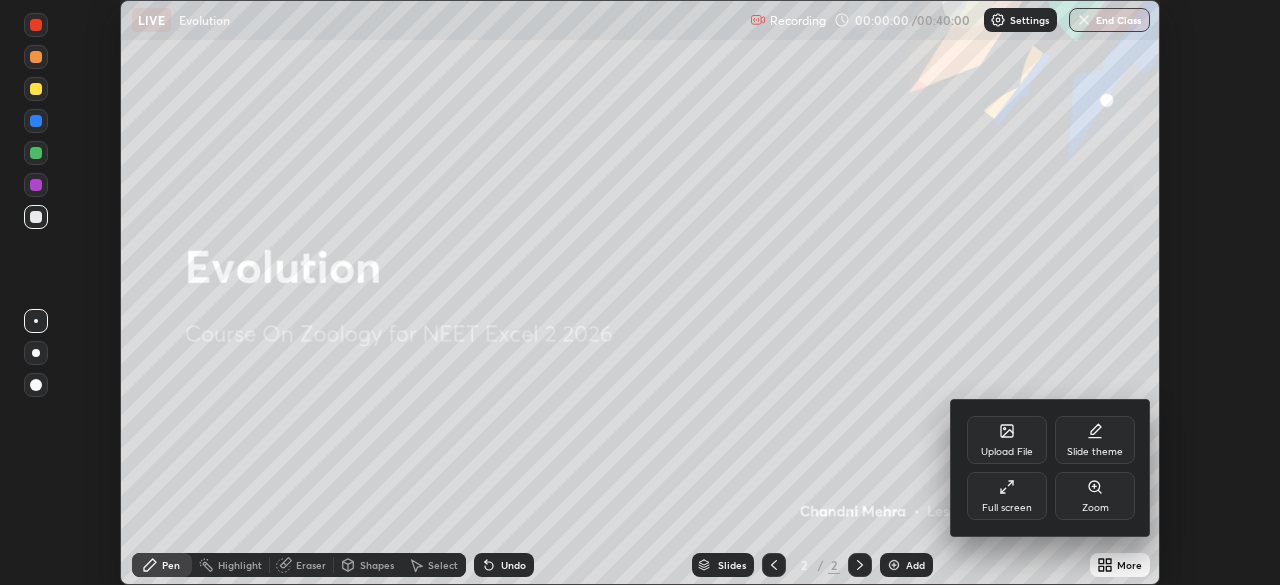 click on "Full screen" at bounding box center [1007, 496] 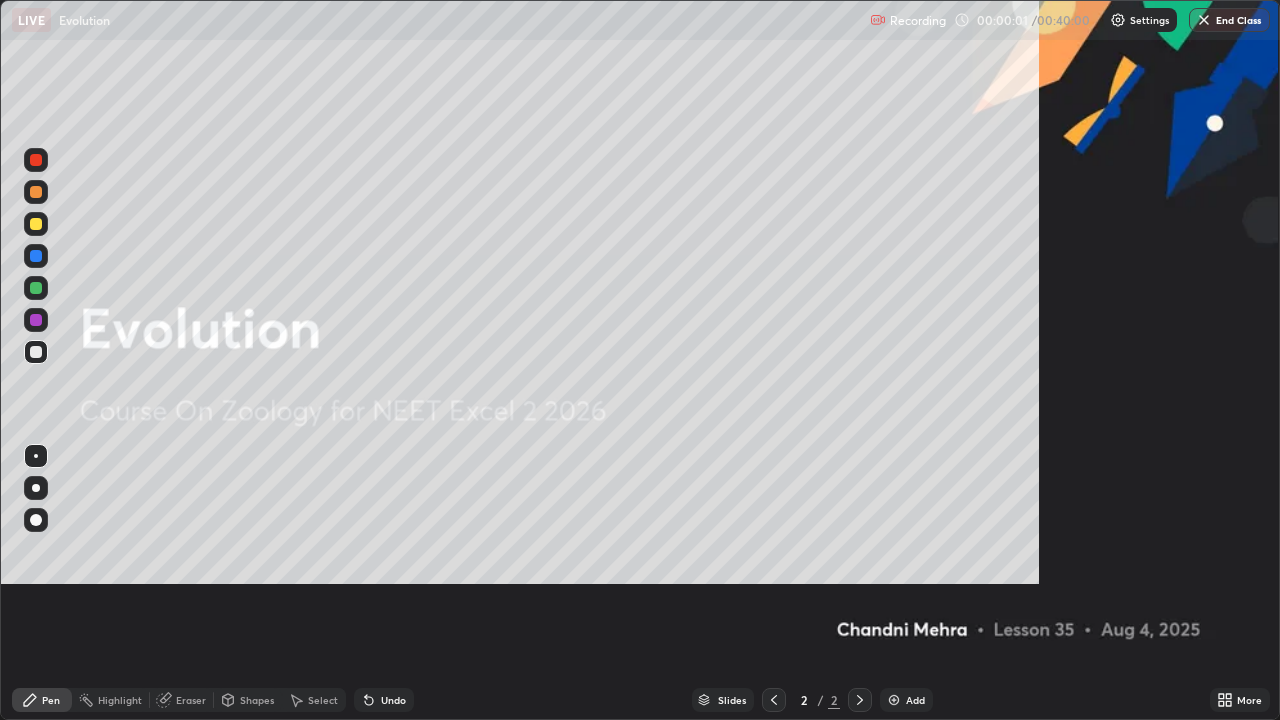 scroll, scrollTop: 99280, scrollLeft: 98720, axis: both 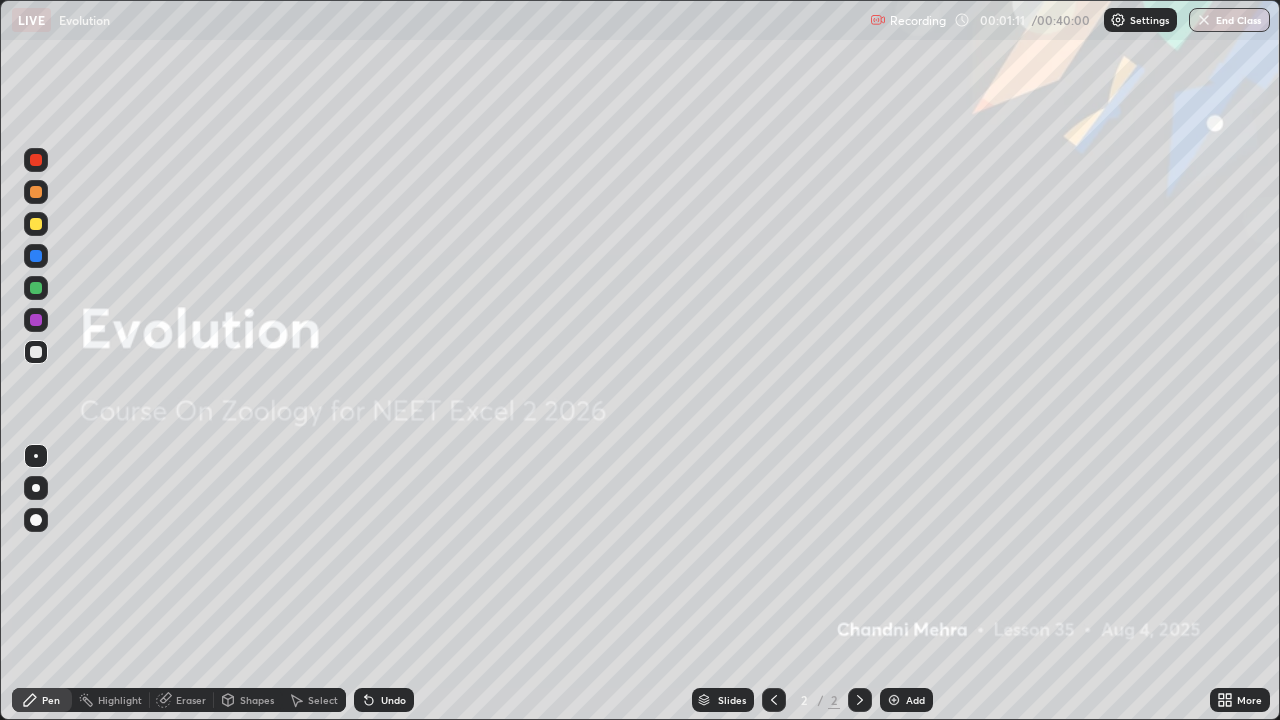 click at bounding box center [894, 700] 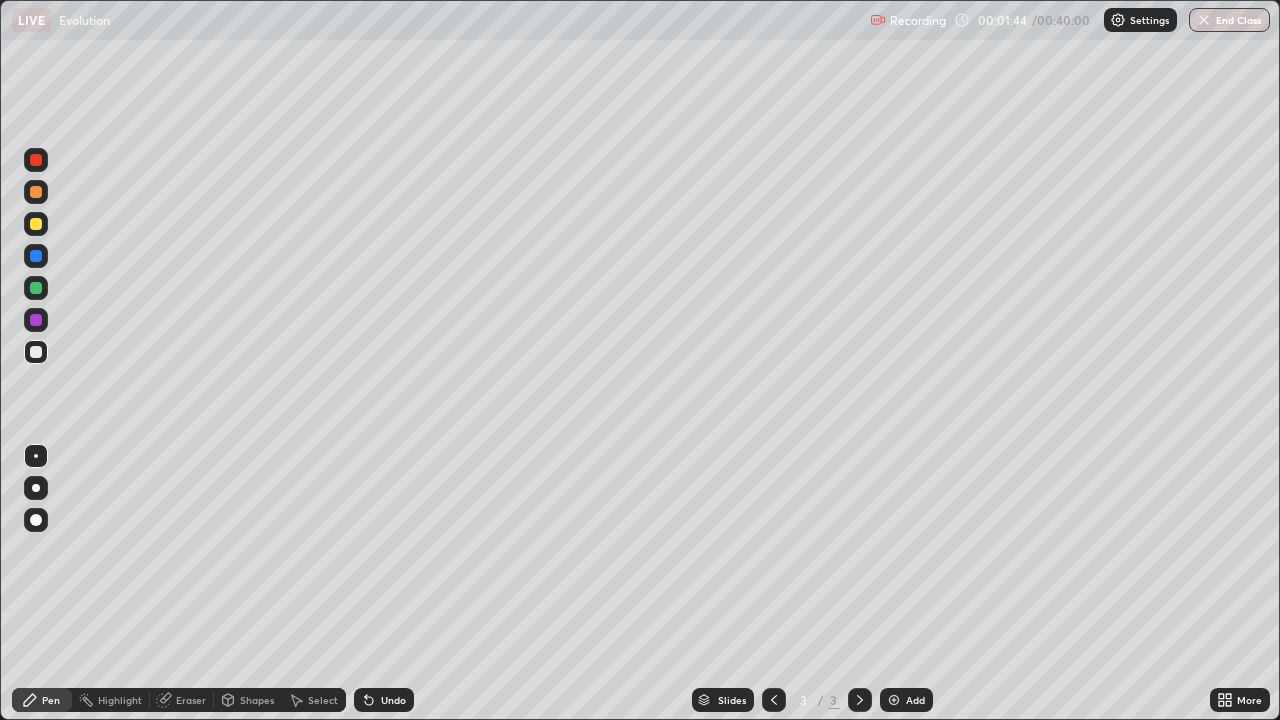 click at bounding box center [36, 488] 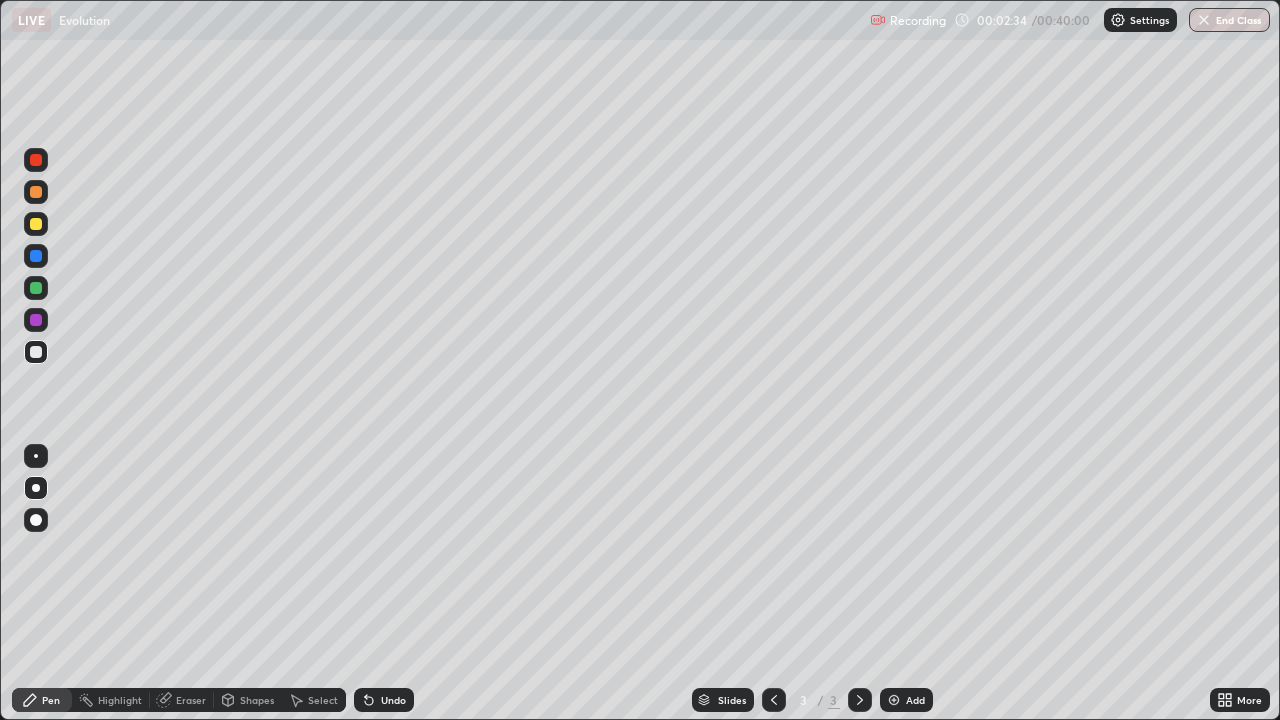 click at bounding box center (36, 224) 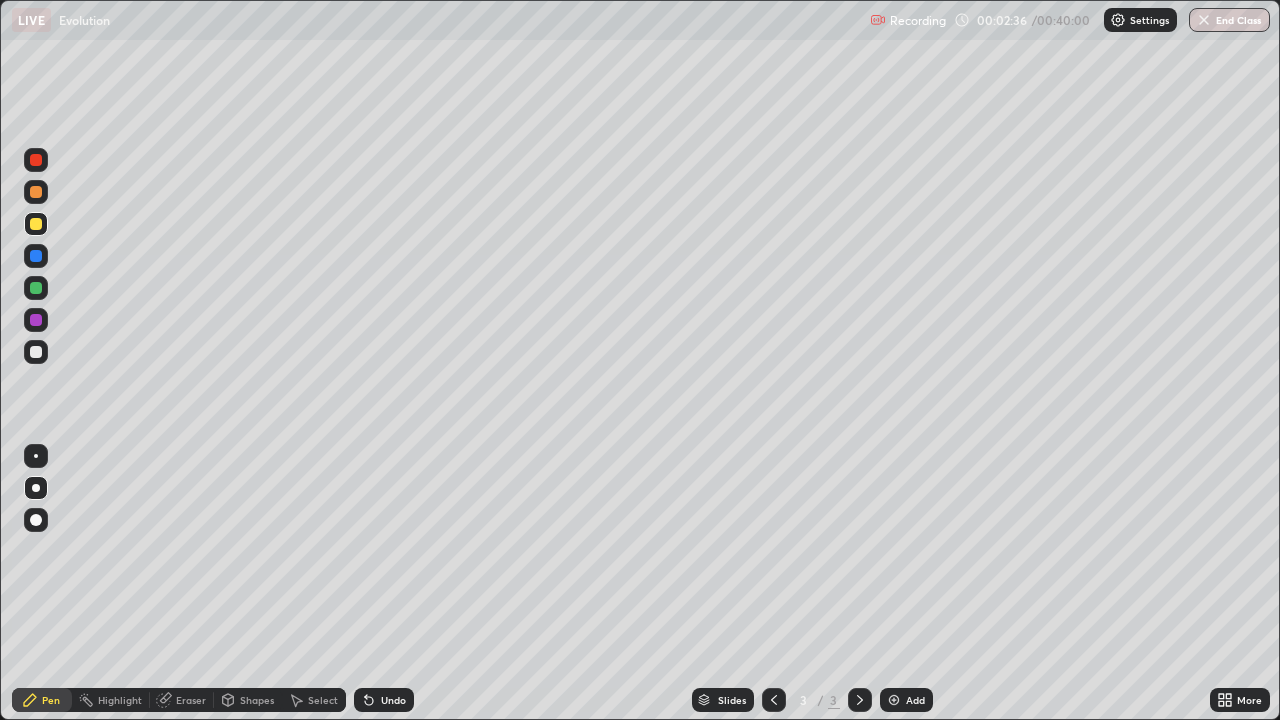 click 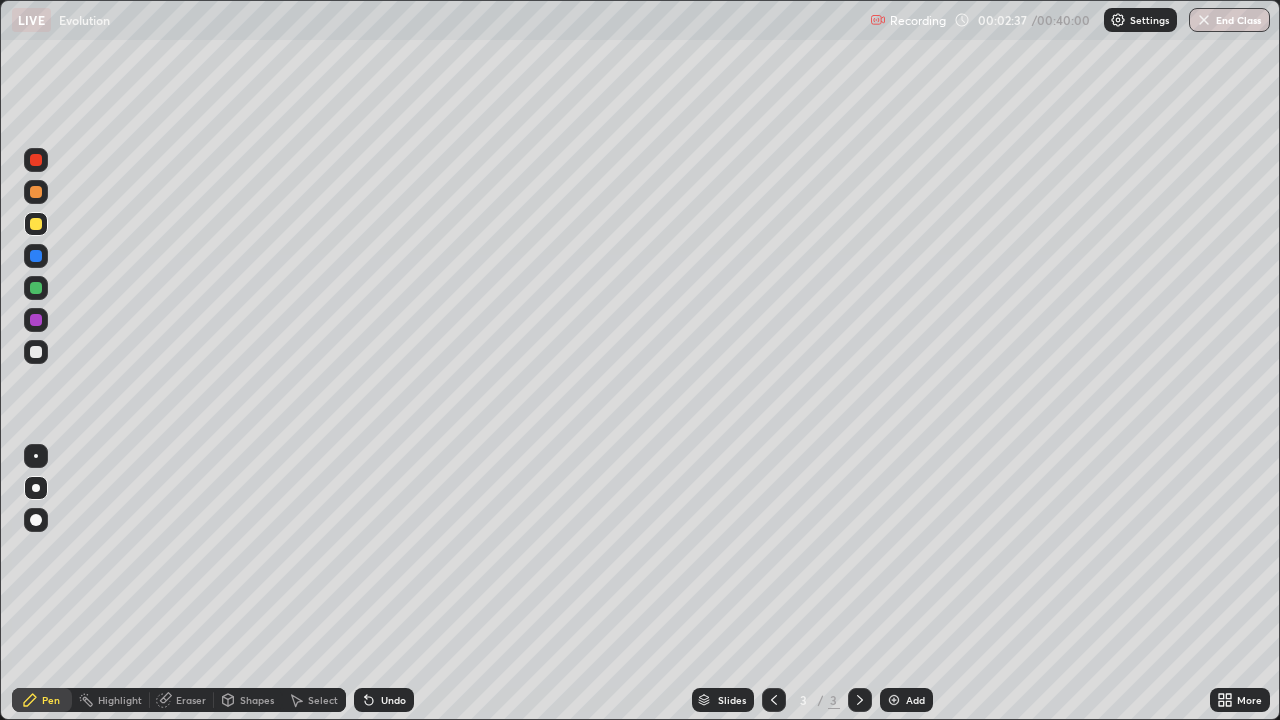 click 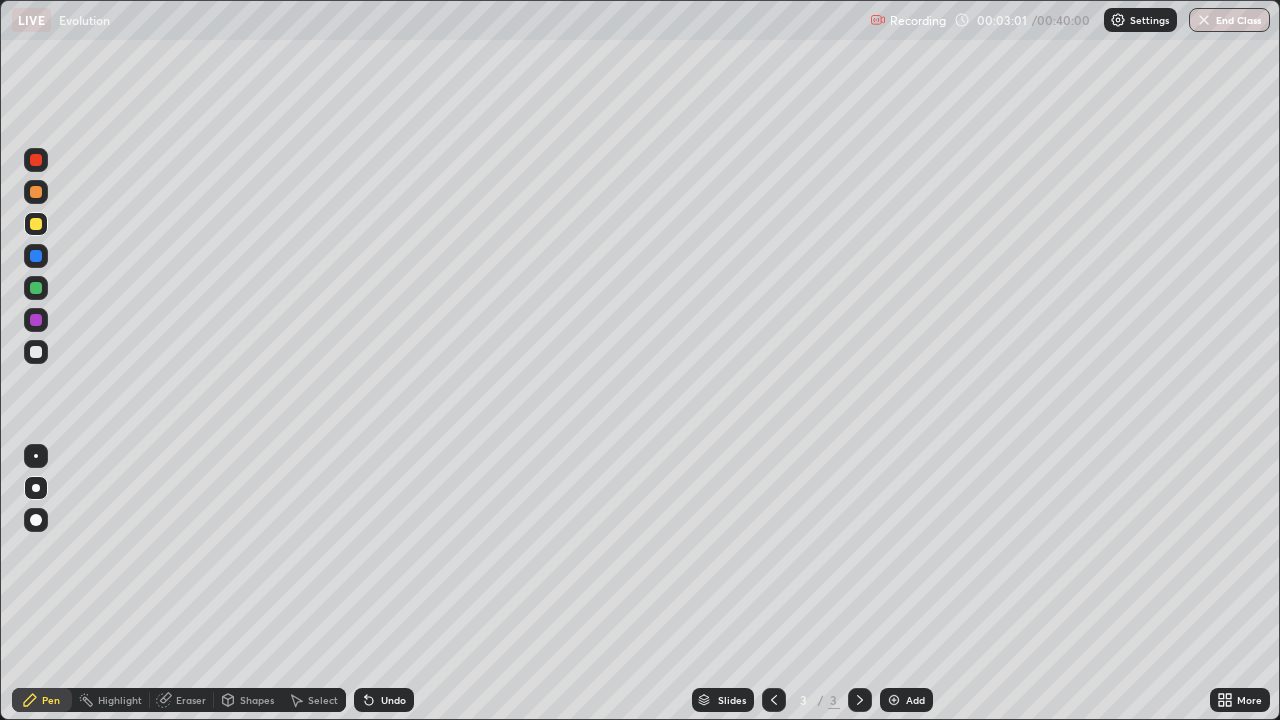 click on "Undo" at bounding box center [393, 700] 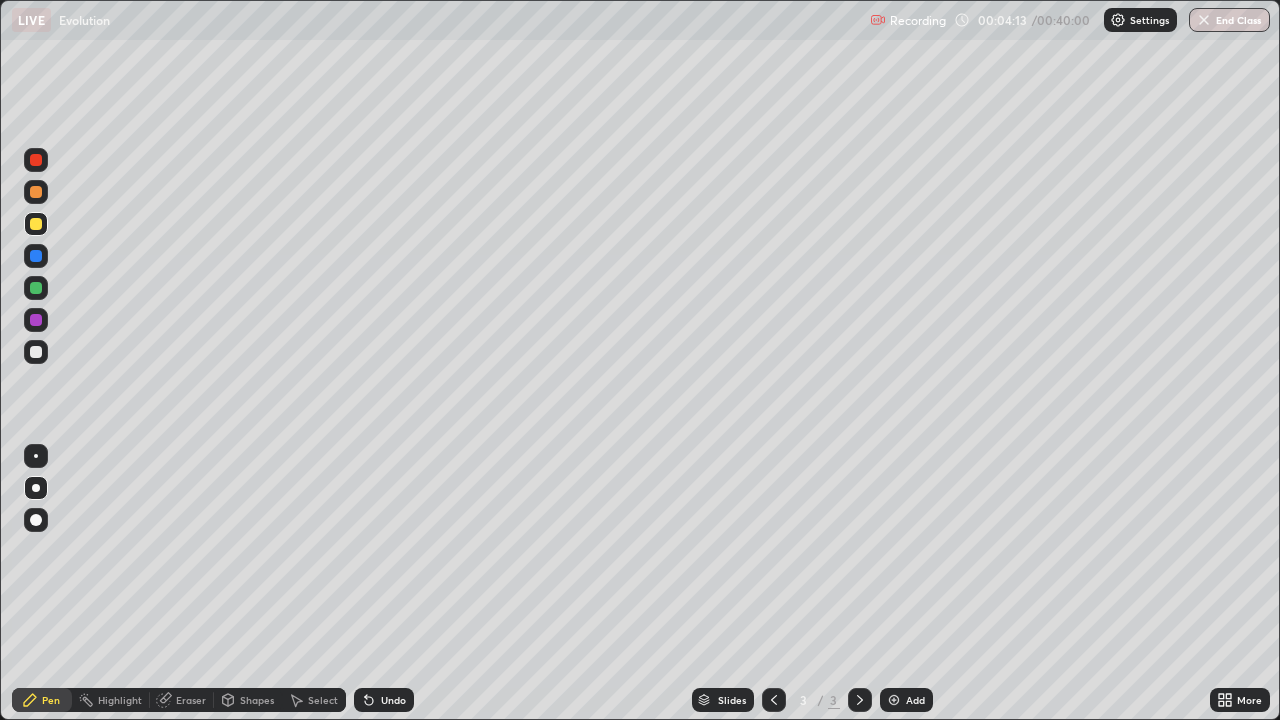 click at bounding box center [36, 320] 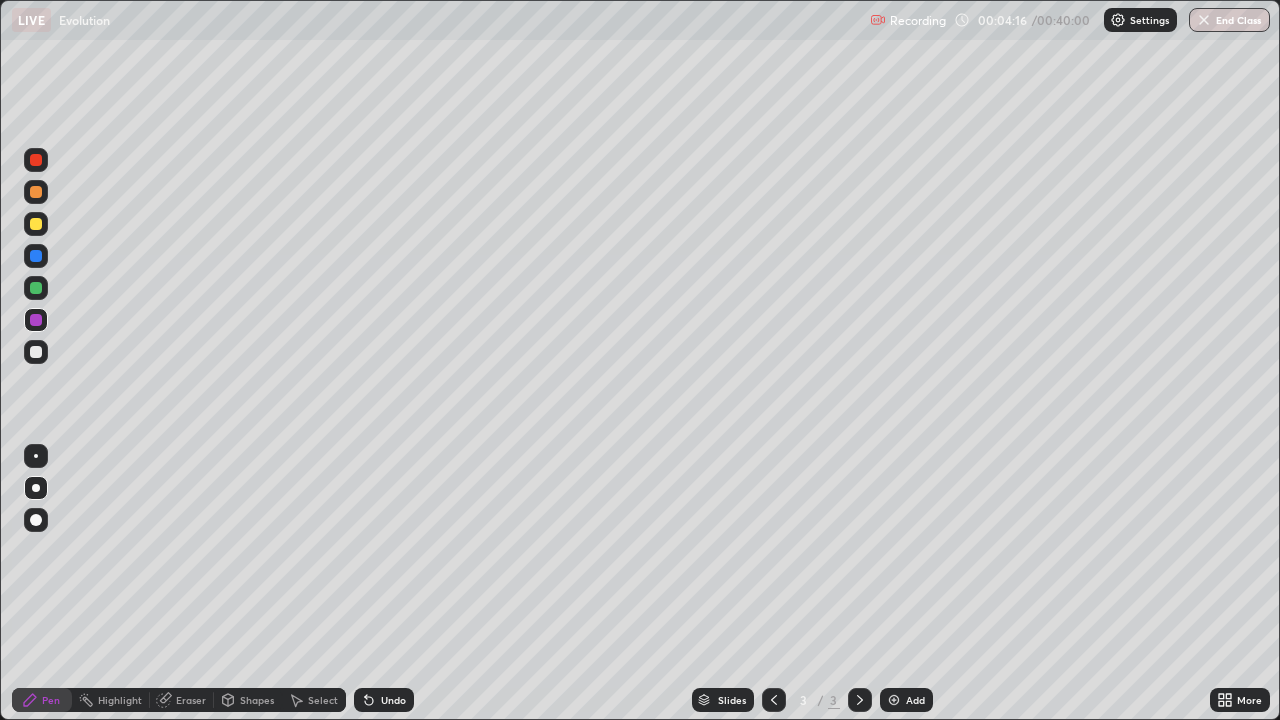 click on "Undo" at bounding box center [393, 700] 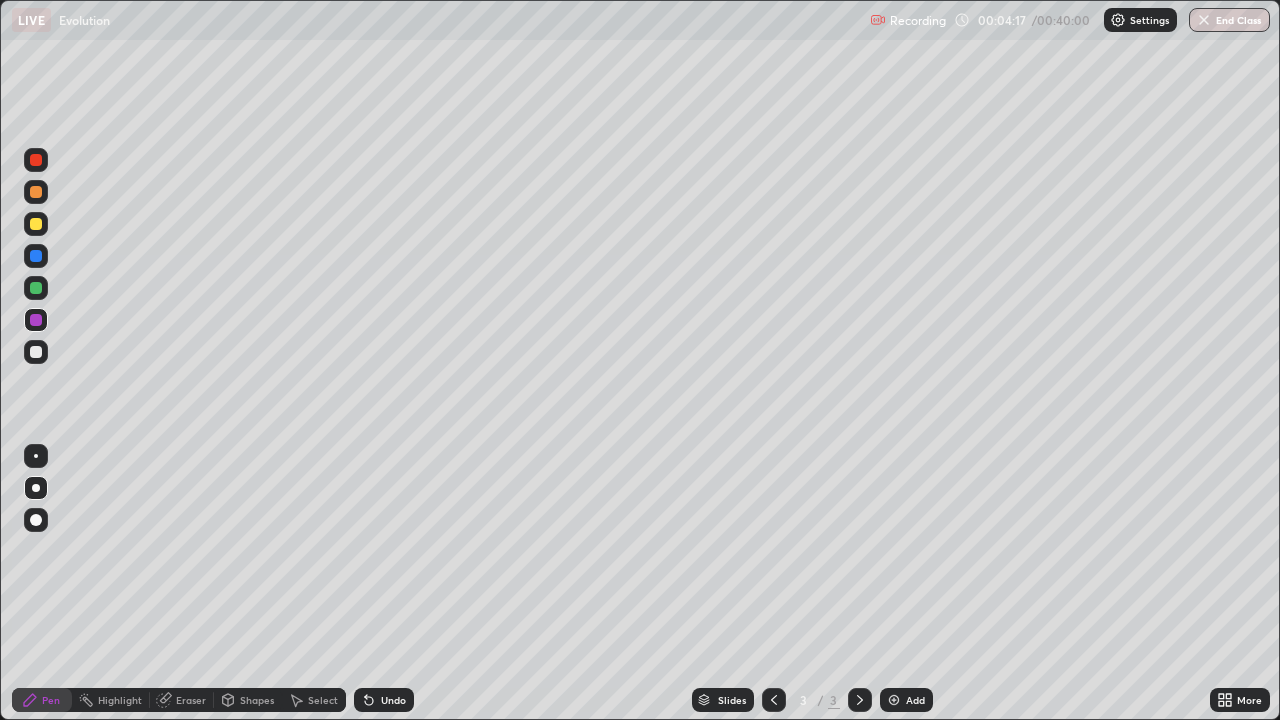 click on "Undo" at bounding box center (393, 700) 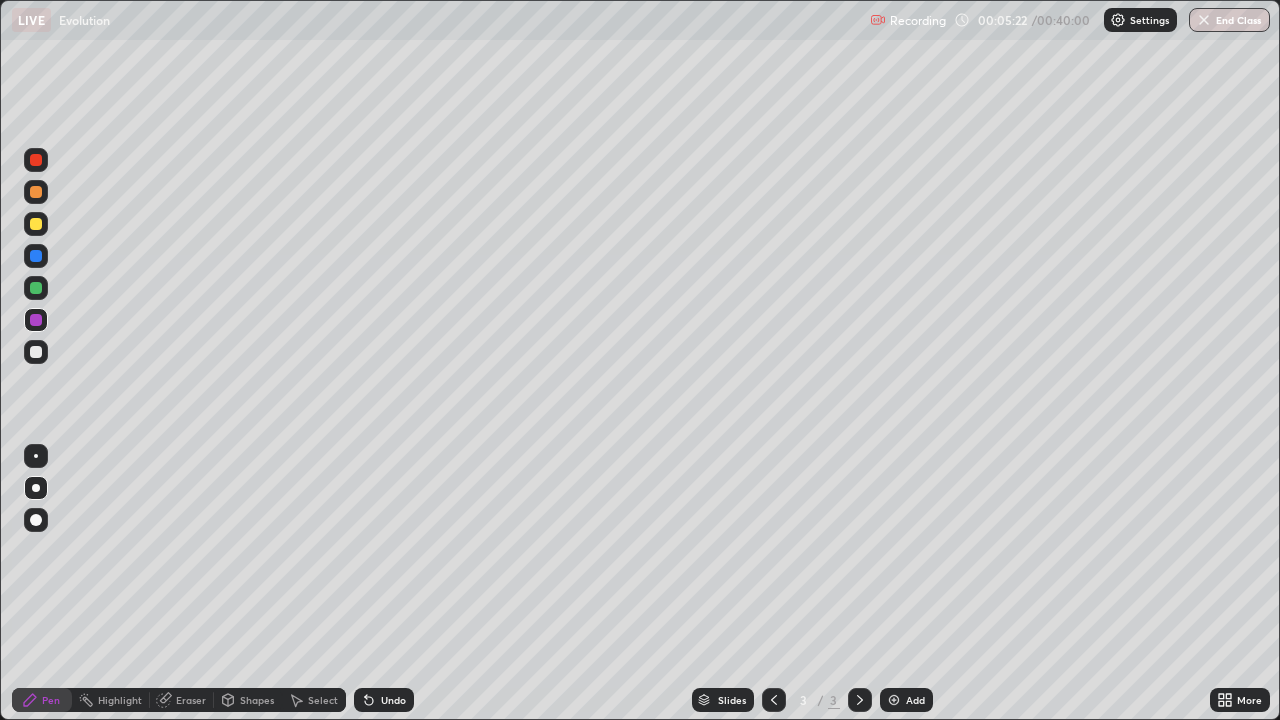 click on "Slides 3 / 3 Add" at bounding box center (812, 700) 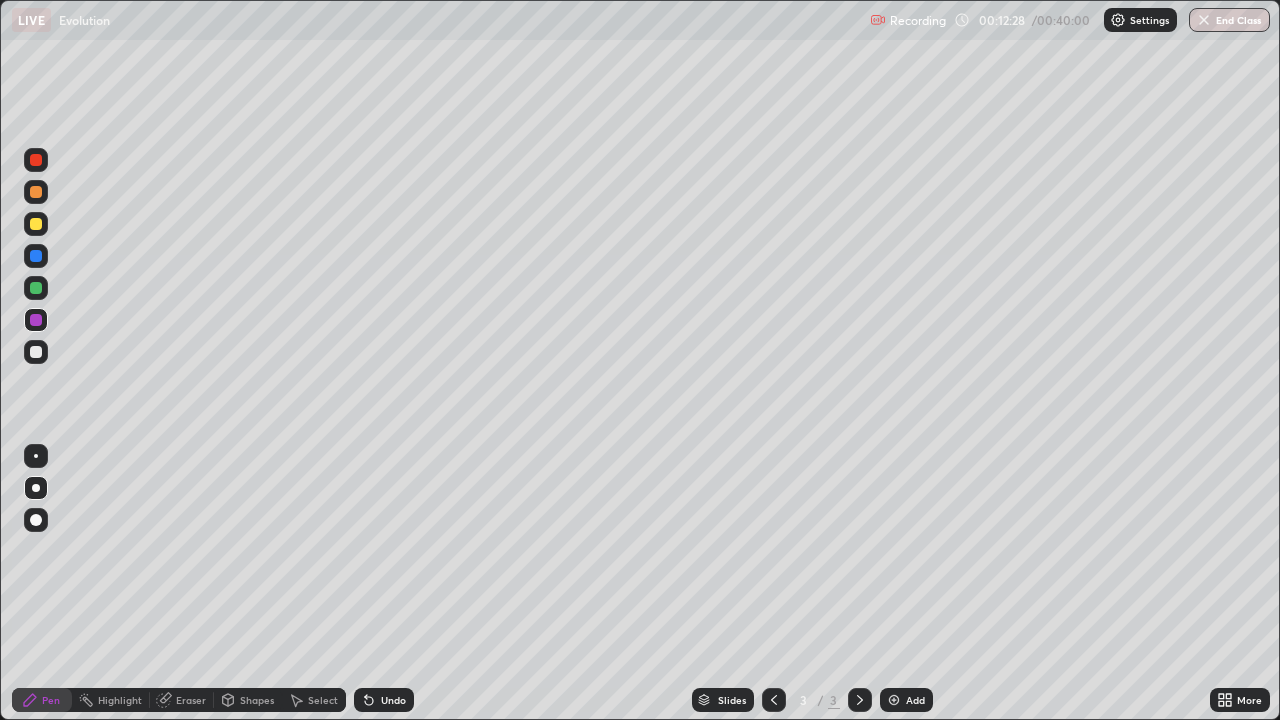 click on "Add" at bounding box center [915, 700] 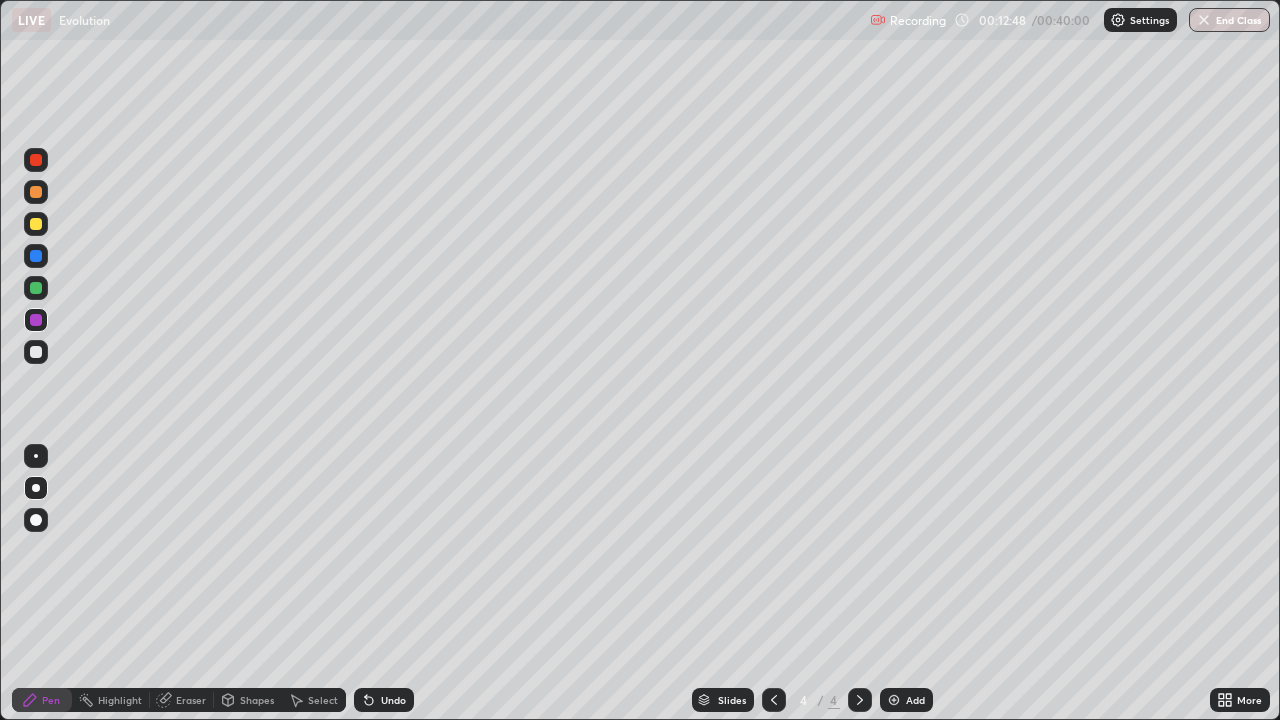 click on "Undo" at bounding box center [384, 700] 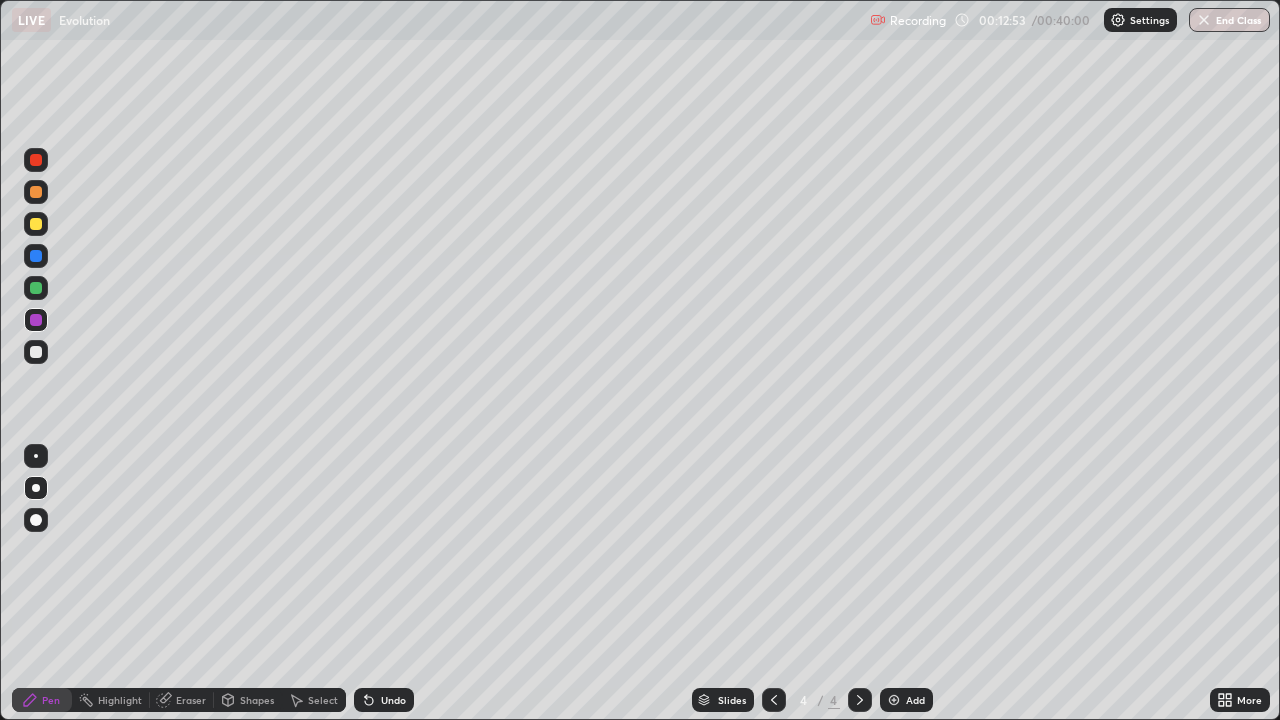 click at bounding box center [36, 352] 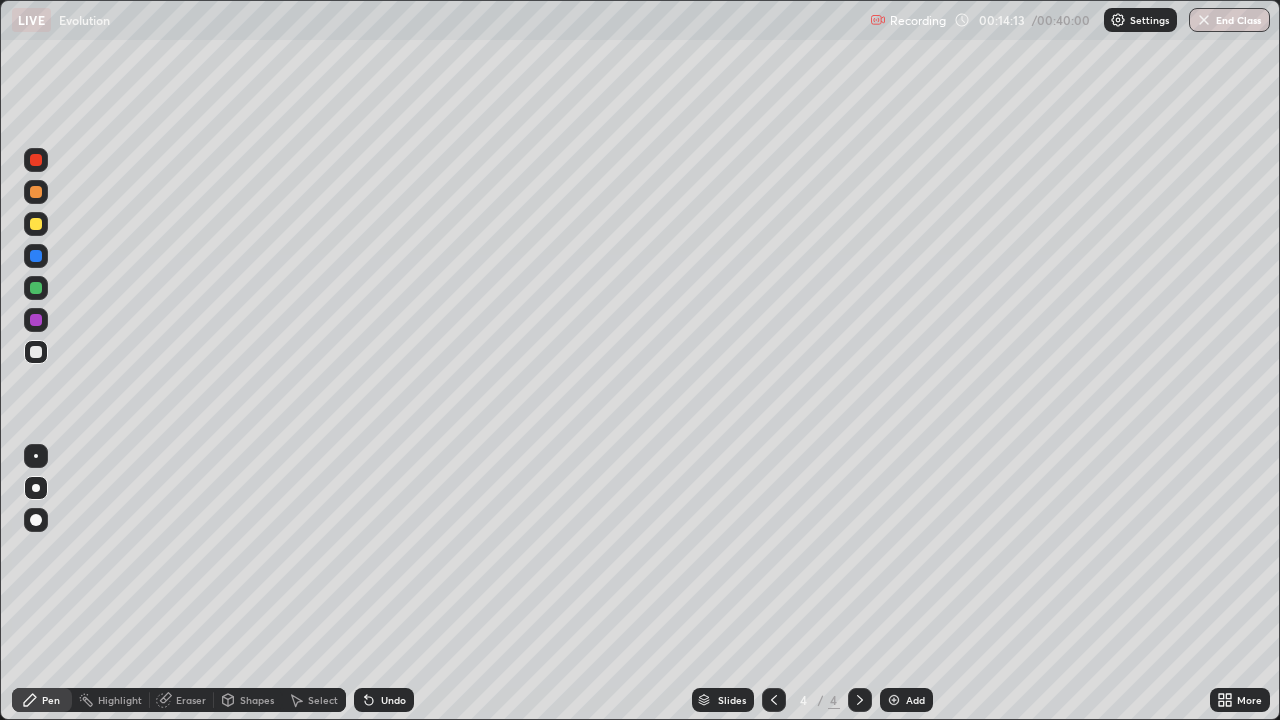 click at bounding box center [36, 320] 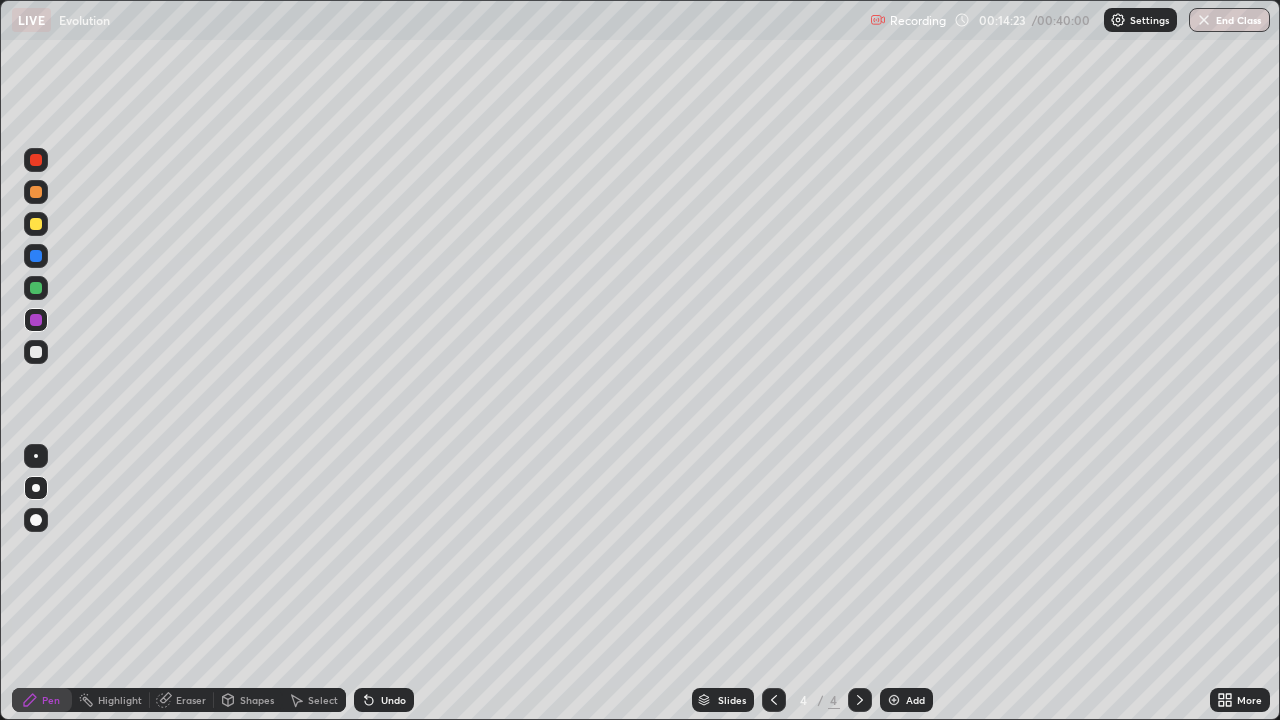 click on "Undo" at bounding box center [384, 700] 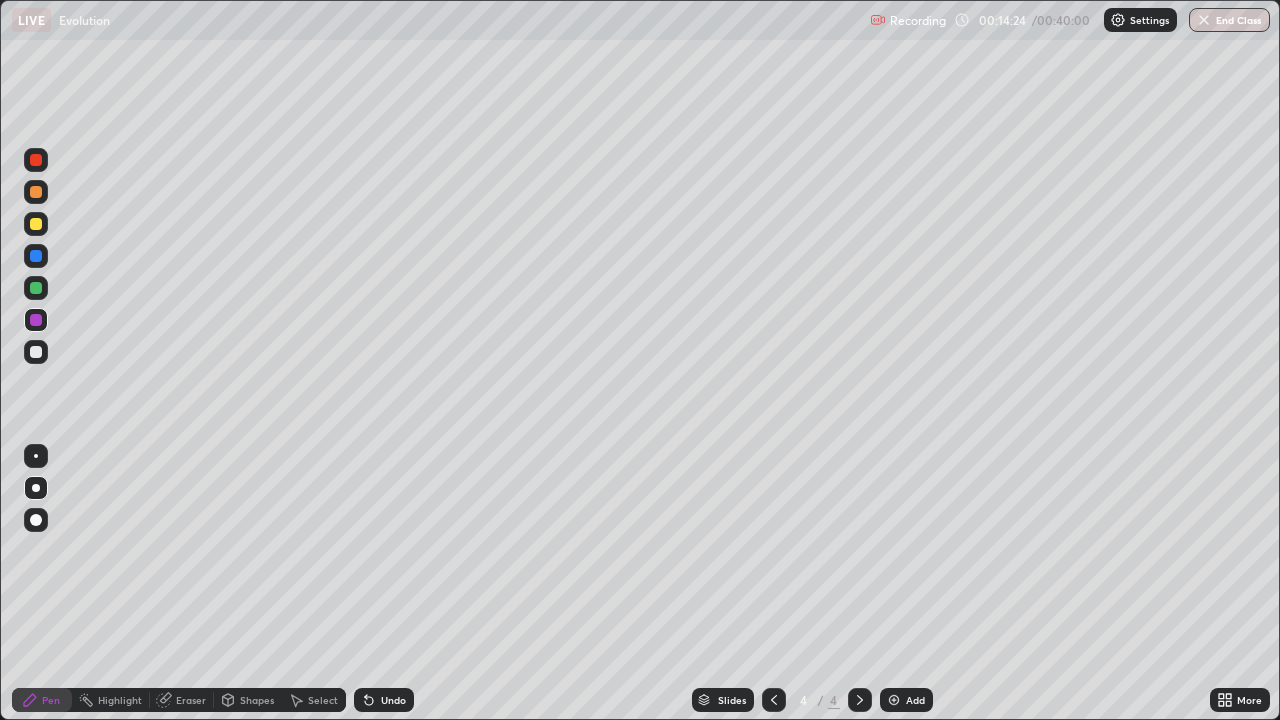 click on "Undo" at bounding box center [384, 700] 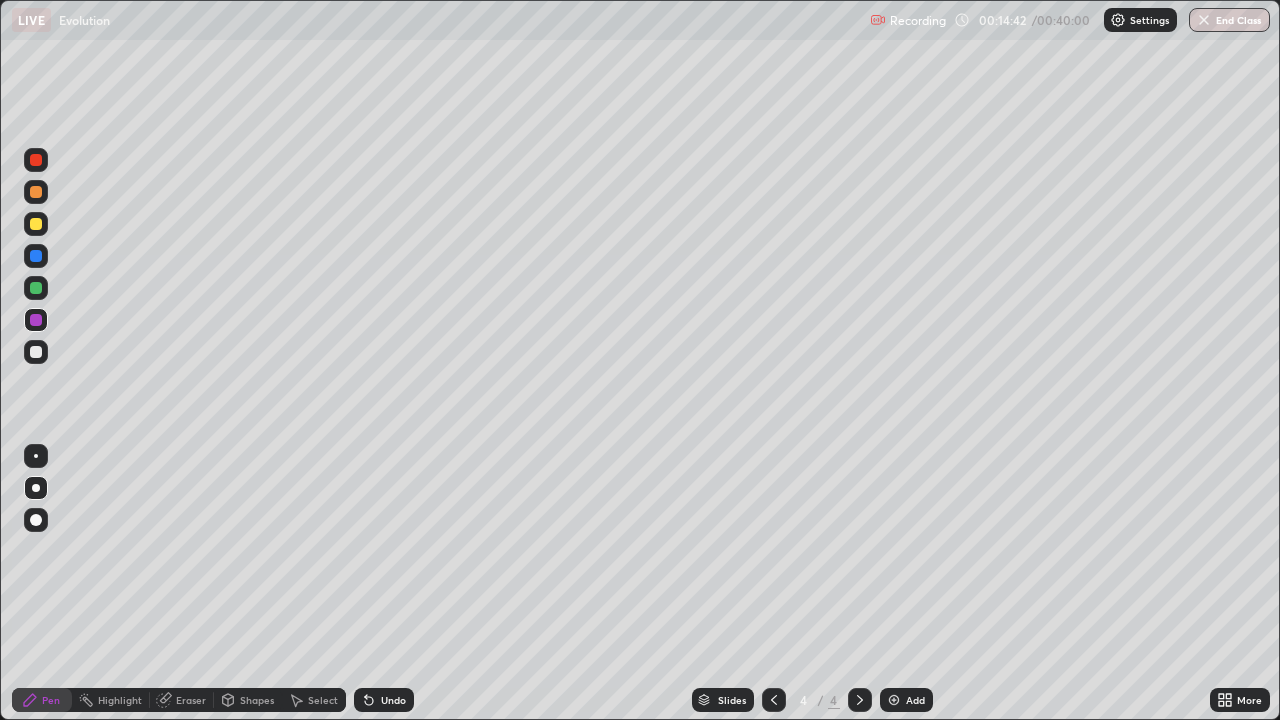 click at bounding box center [36, 352] 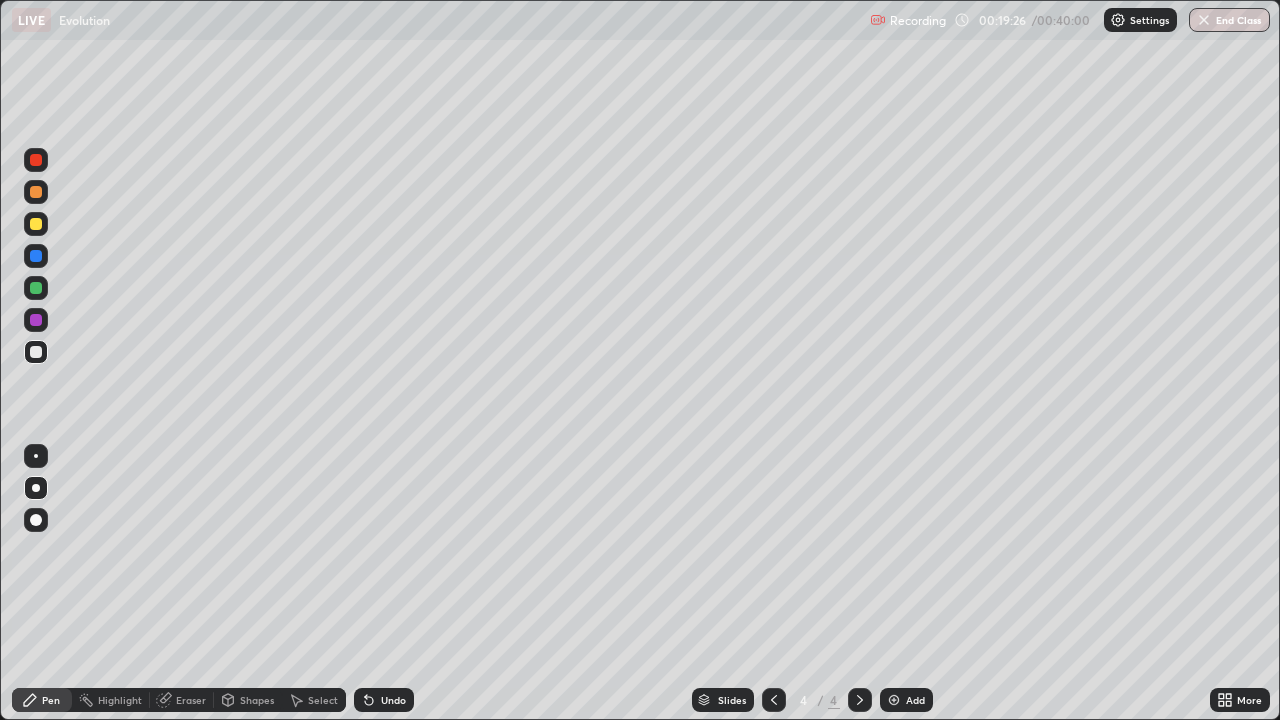 click on "Add" at bounding box center [915, 700] 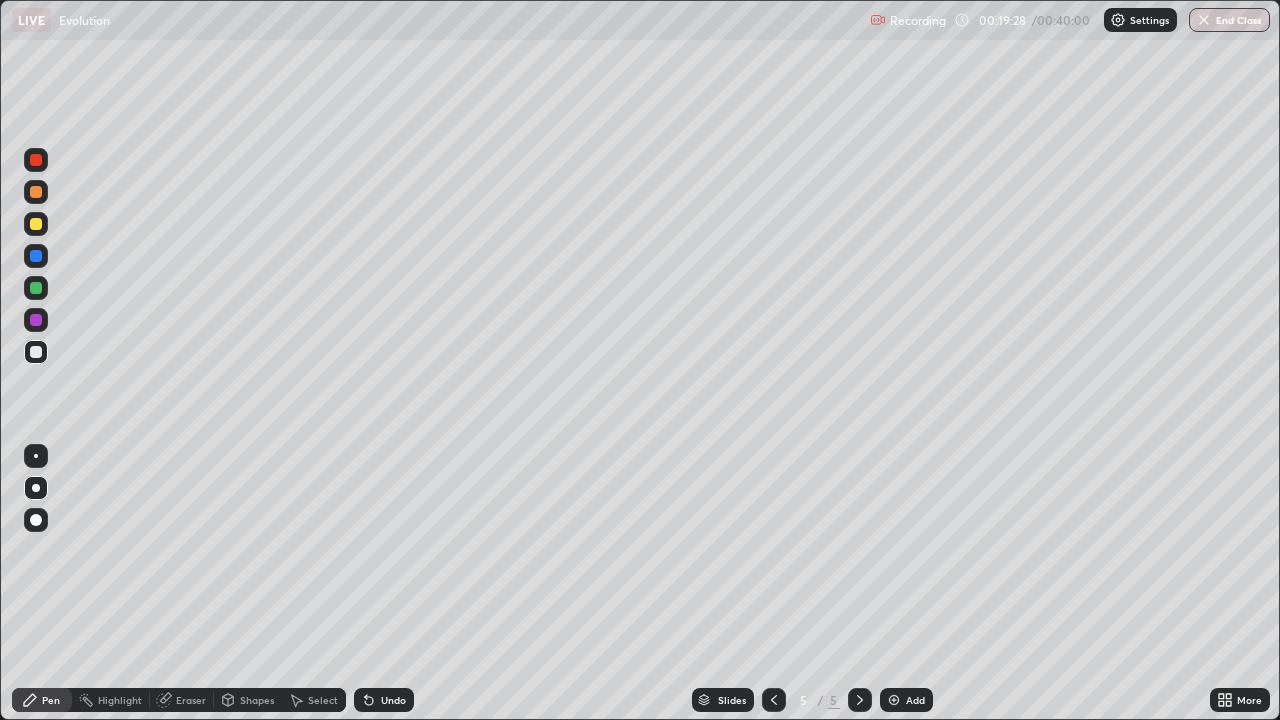 click at bounding box center (36, 320) 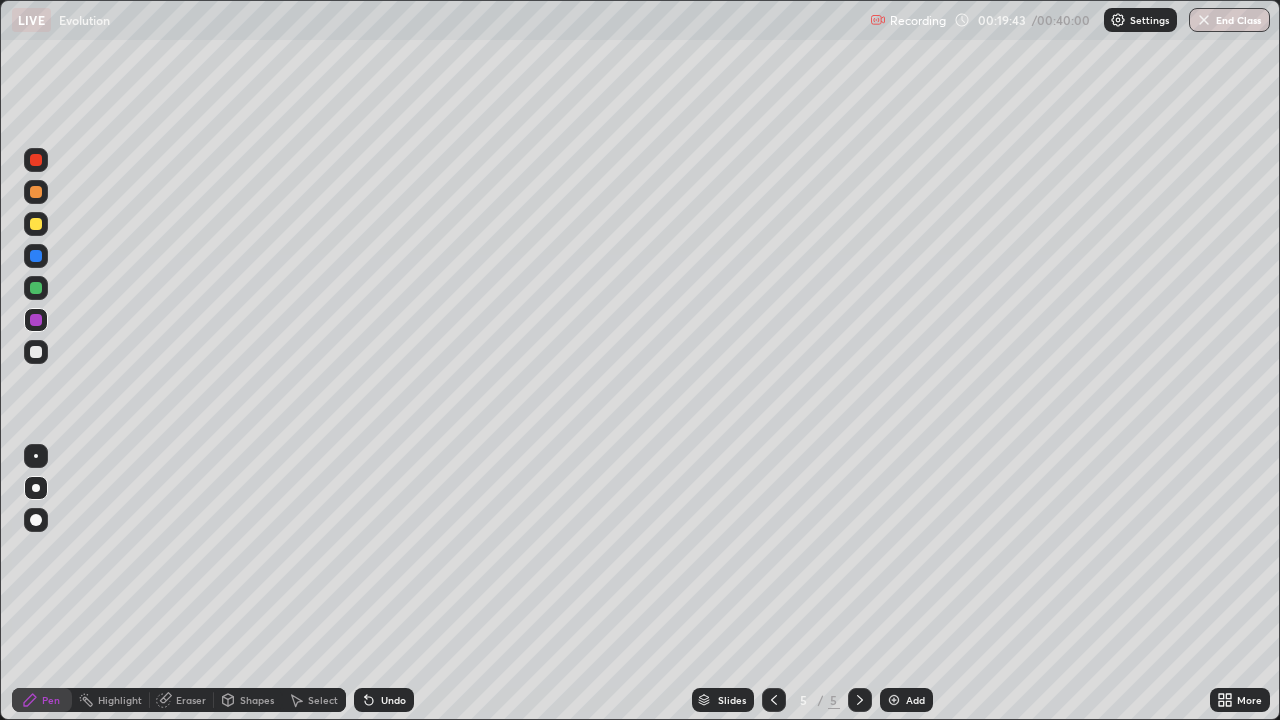 click at bounding box center (36, 352) 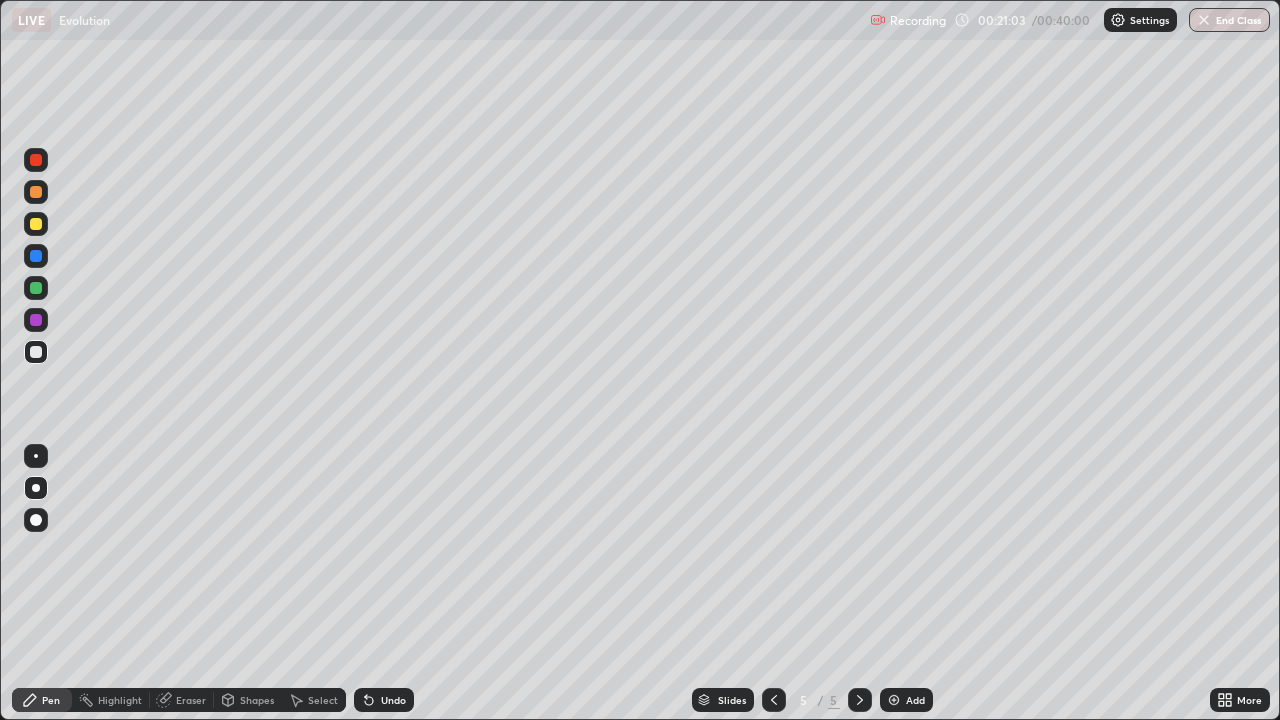 click on "Undo" at bounding box center [384, 700] 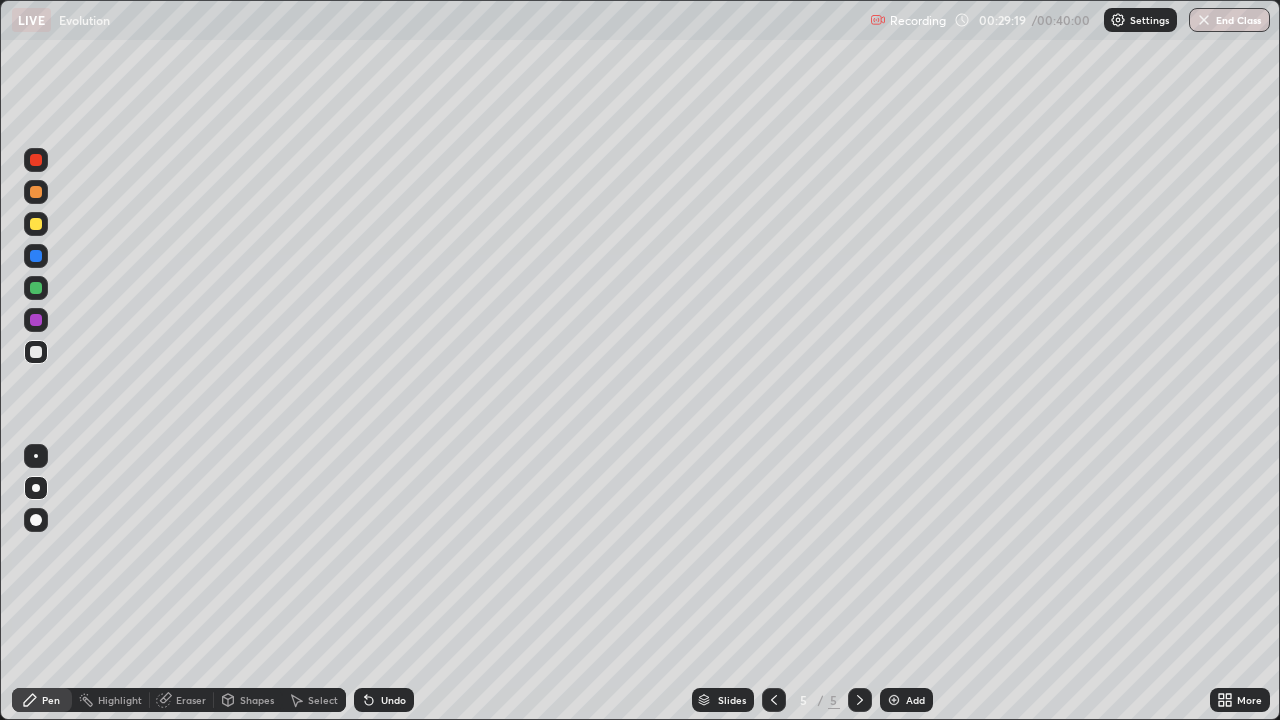 click 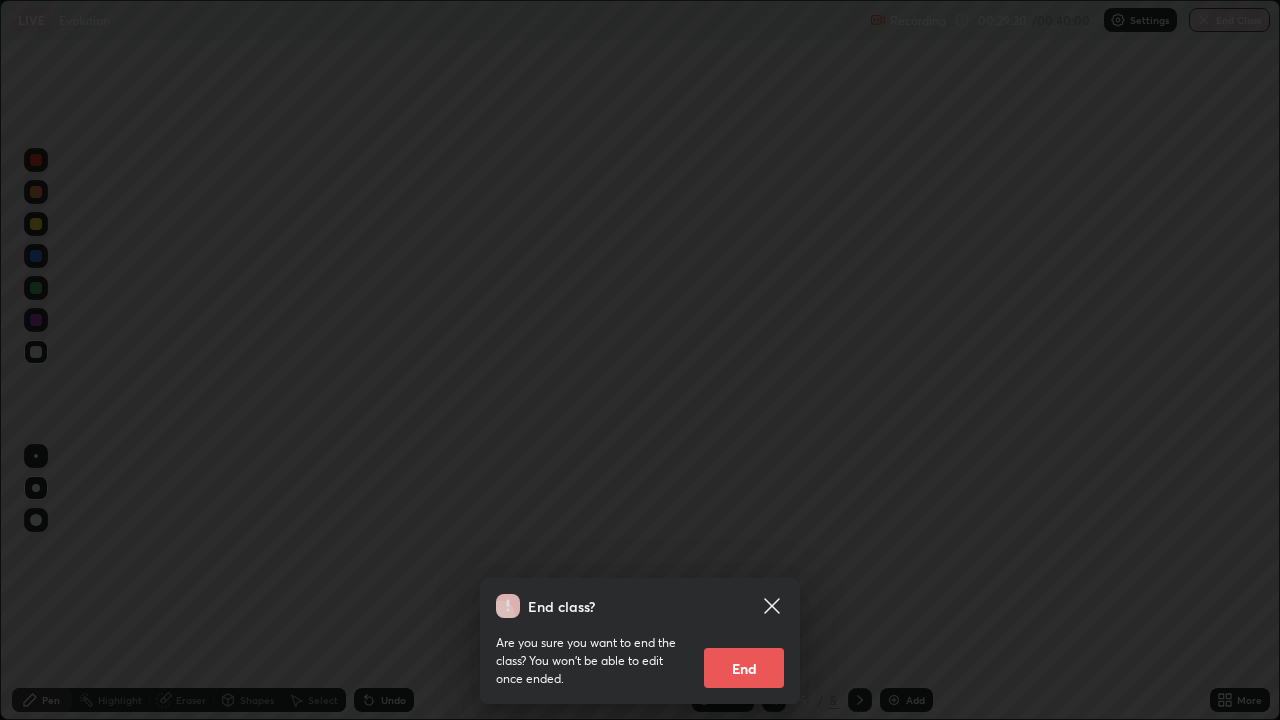 click on "End class? Are you sure you want to end the class? You won’t be able to edit once ended. End" at bounding box center (640, 360) 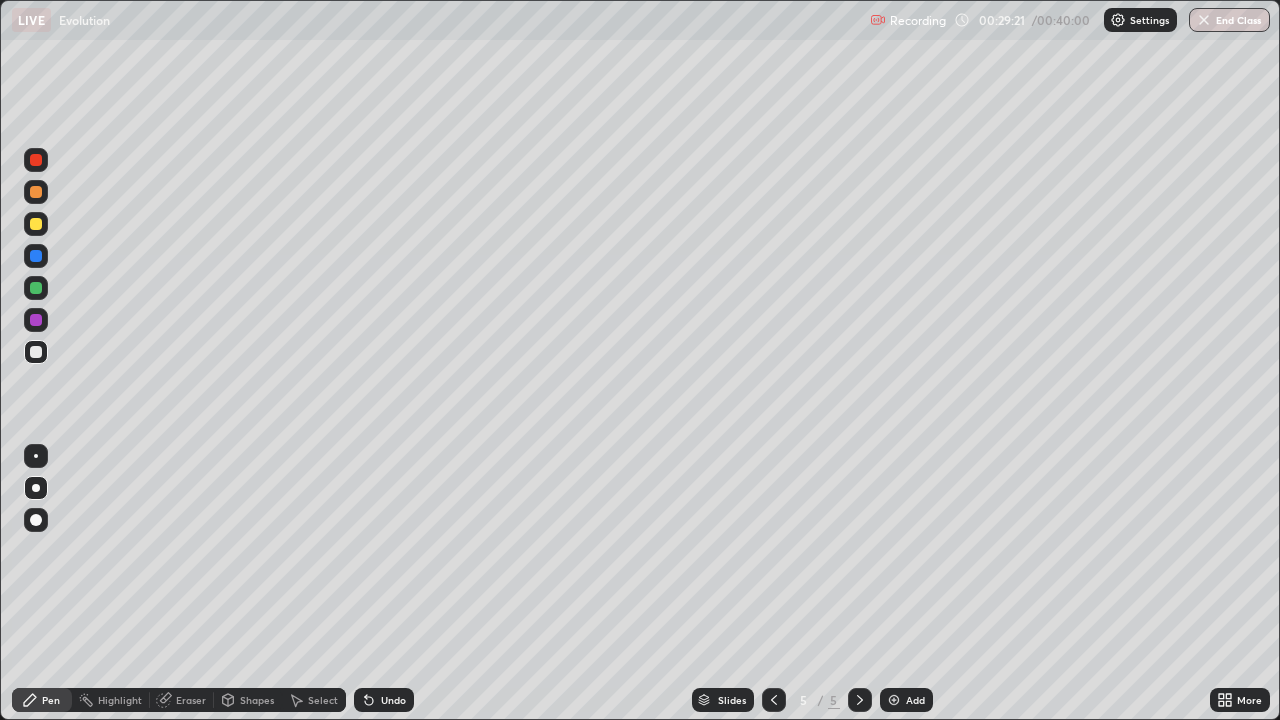 click 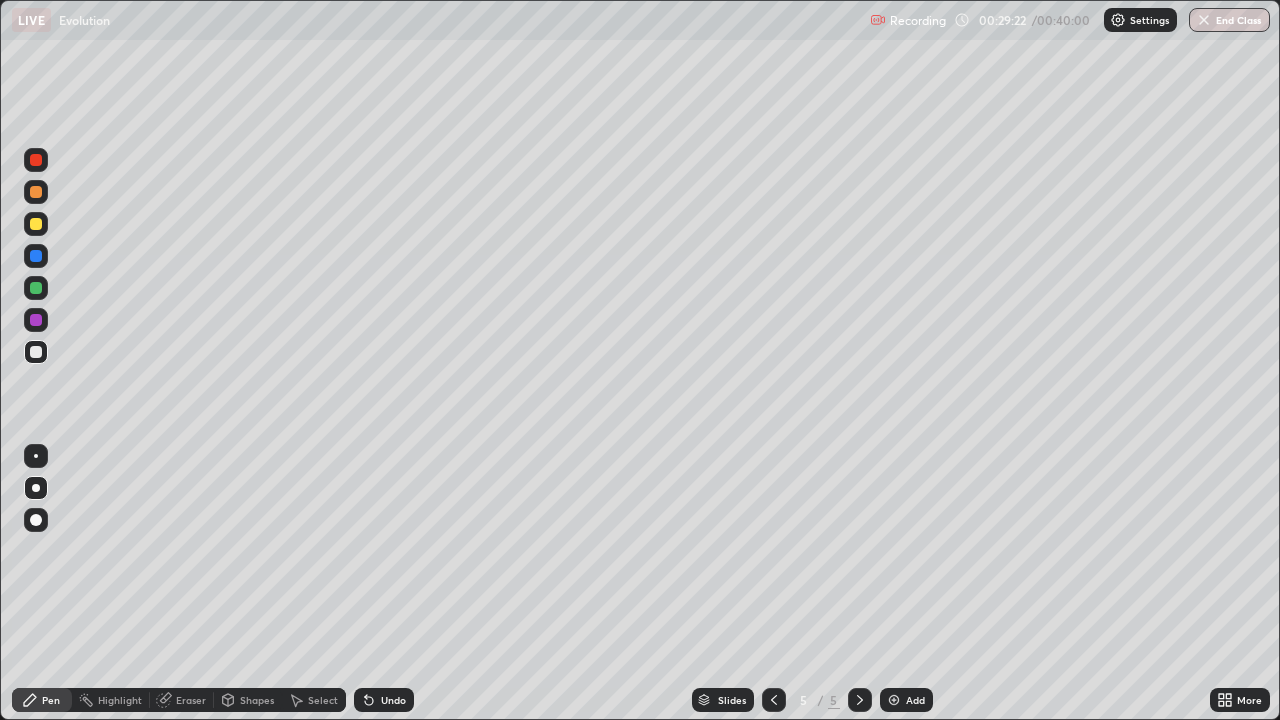 click at bounding box center (1204, 20) 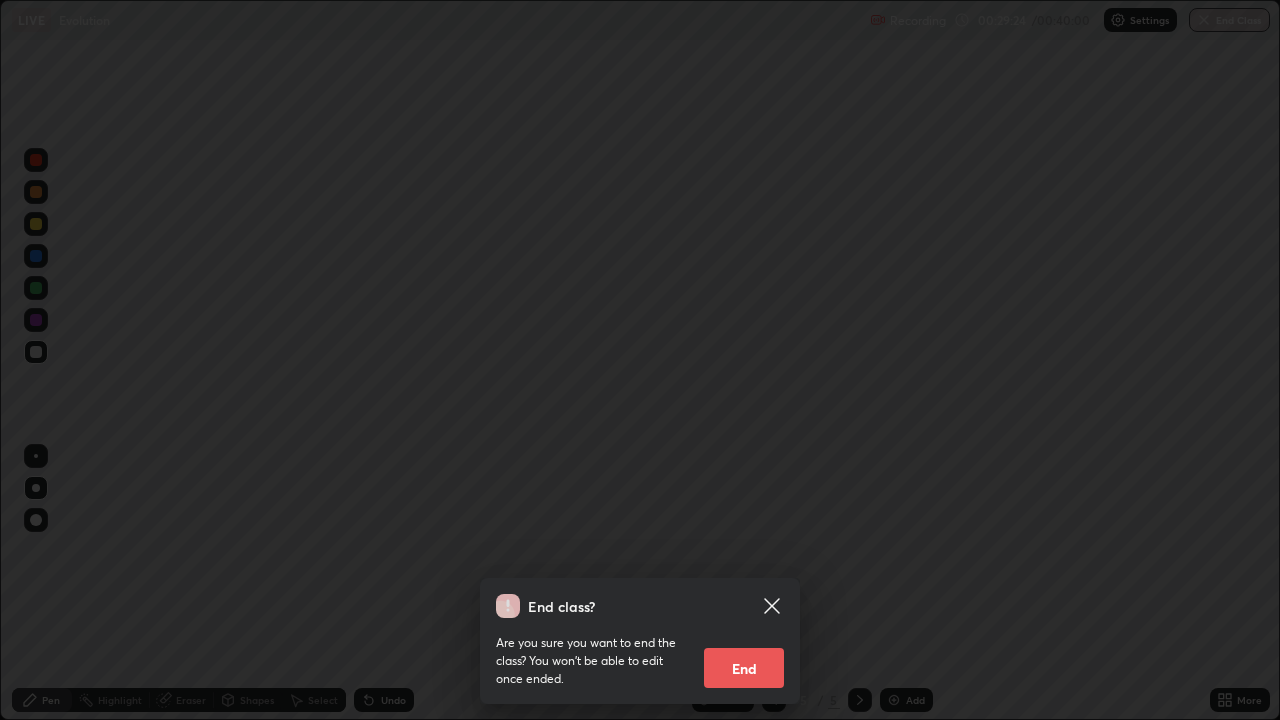 click on "End class? Are you sure you want to end the class? You won’t be able to edit once ended. End" at bounding box center [640, 360] 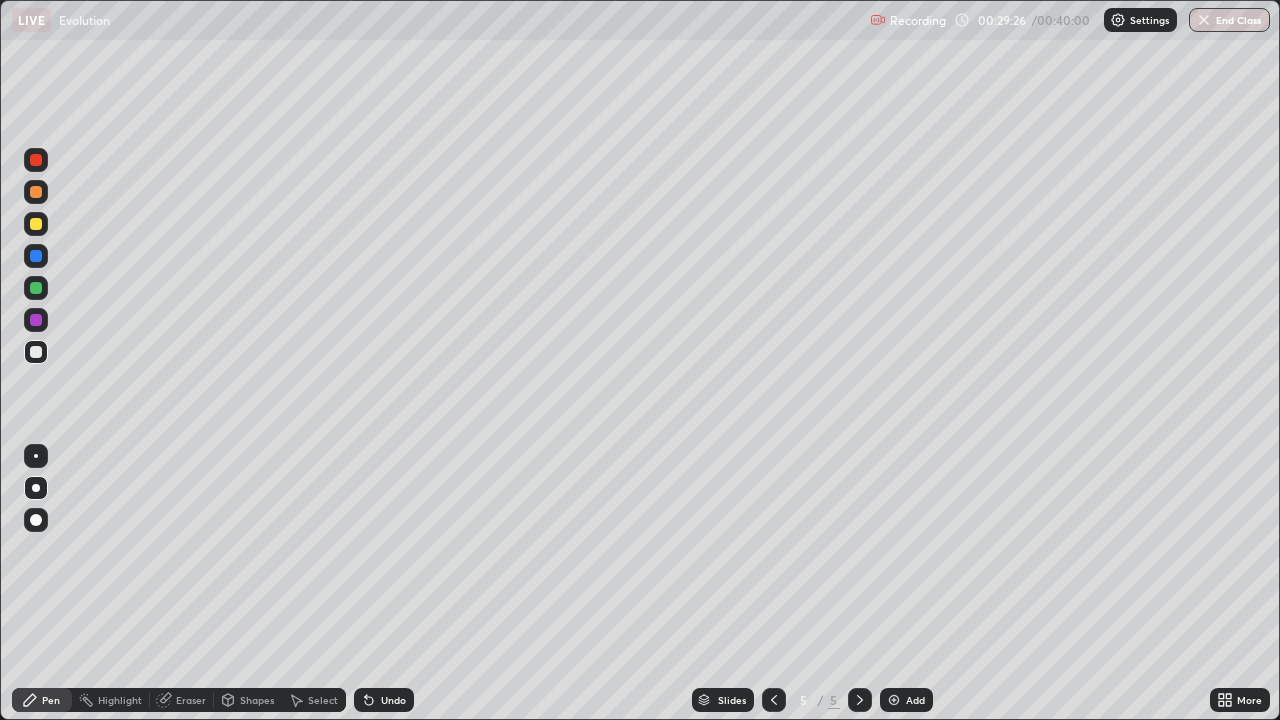 click at bounding box center (1204, 20) 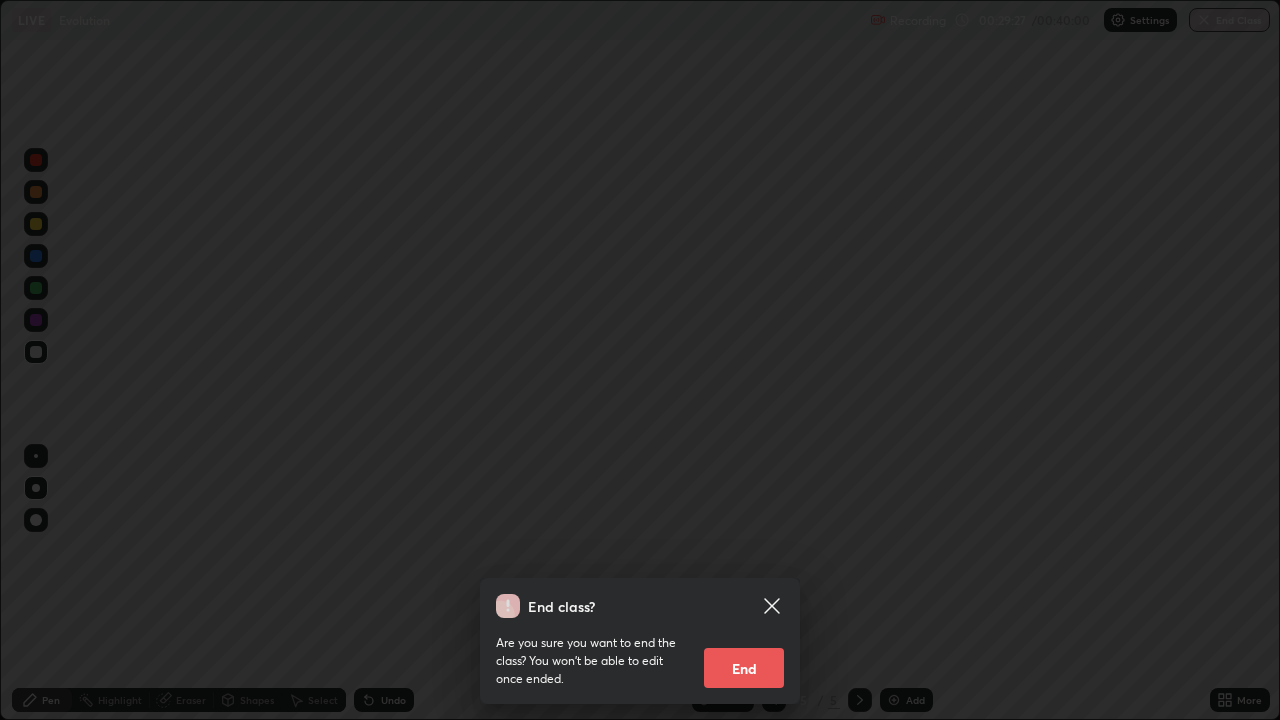 click on "End class? Are you sure you want to end the class? You won’t be able to edit once ended. End" at bounding box center [640, 360] 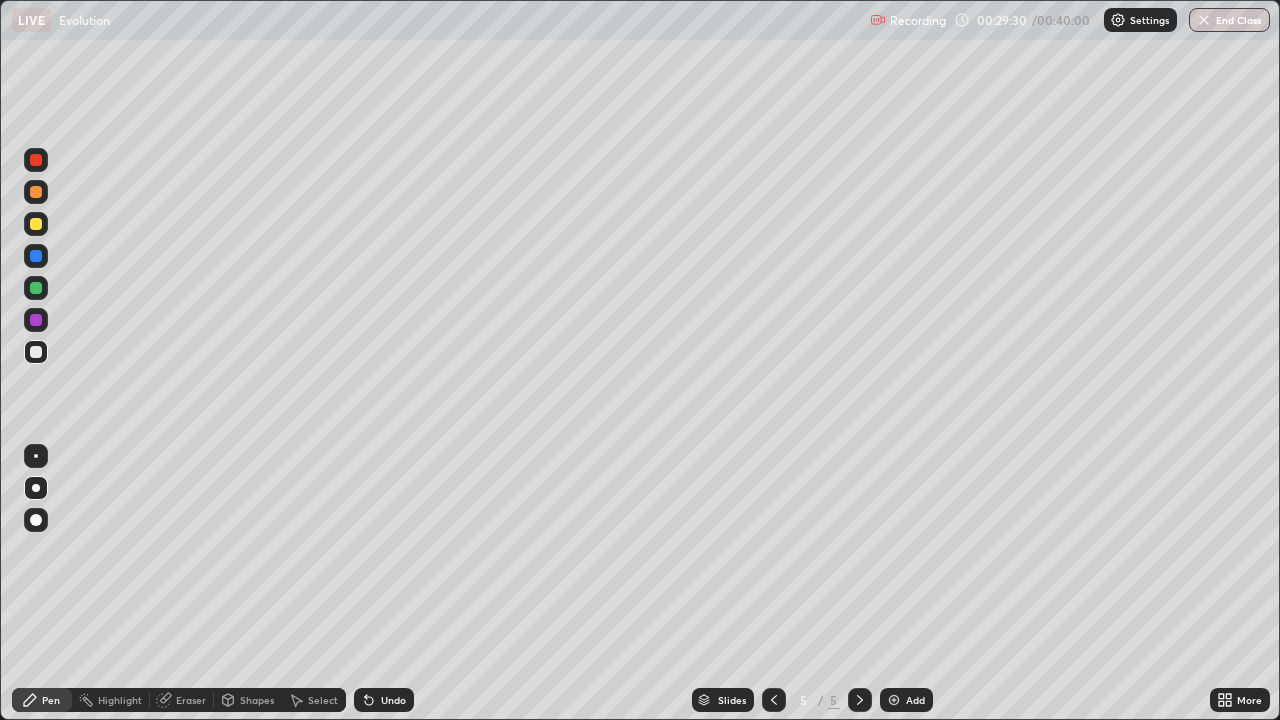 click on "End Class" at bounding box center [1229, 20] 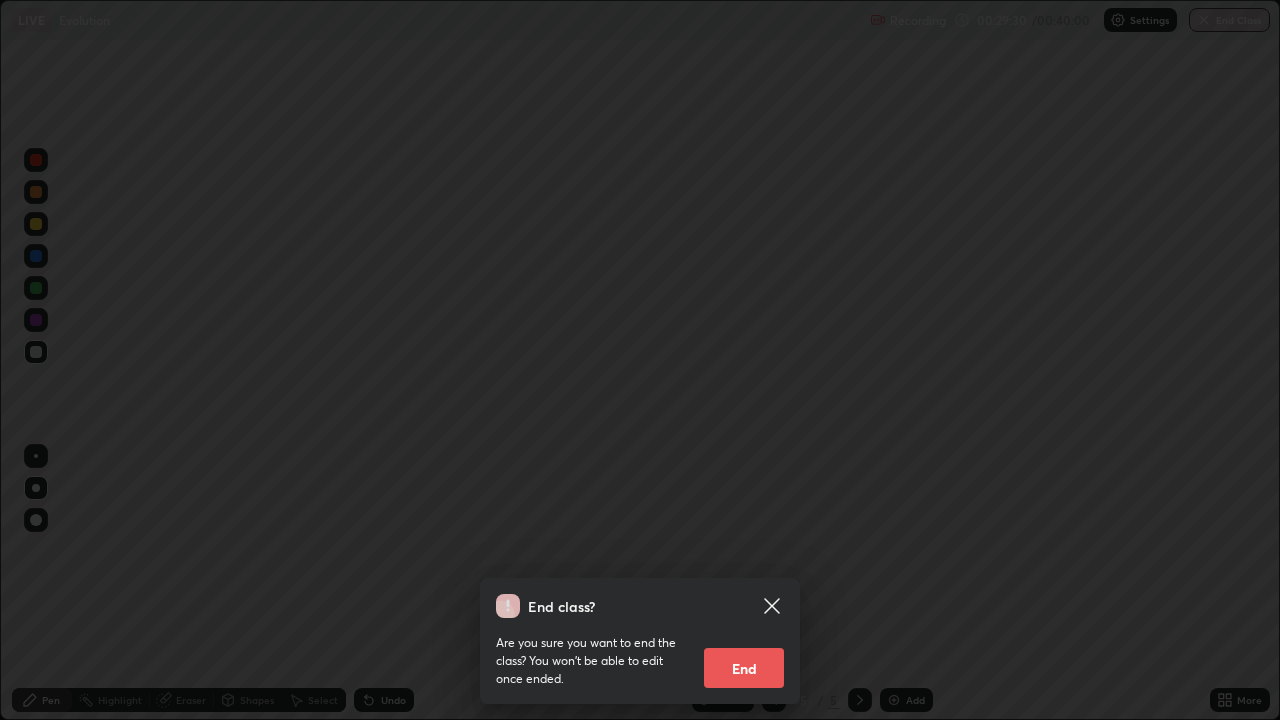 click on "End" at bounding box center (744, 668) 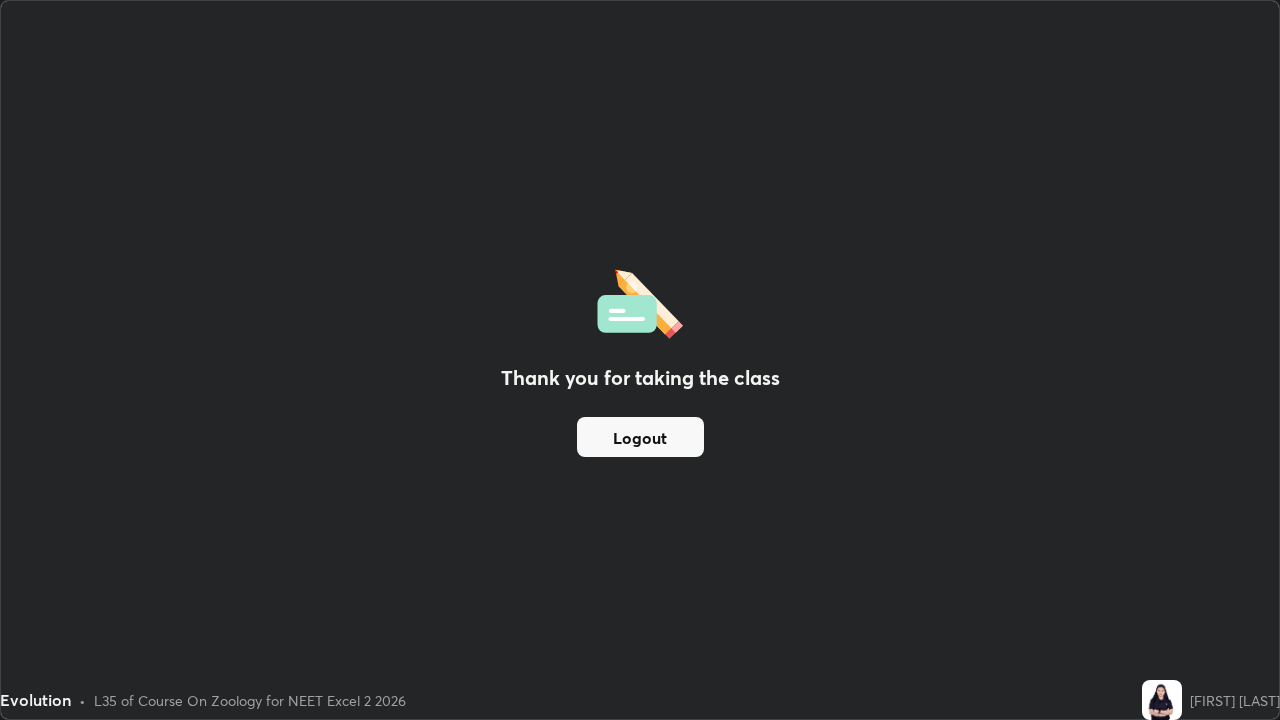 click on "Thank you for taking the class Logout" at bounding box center [640, 360] 